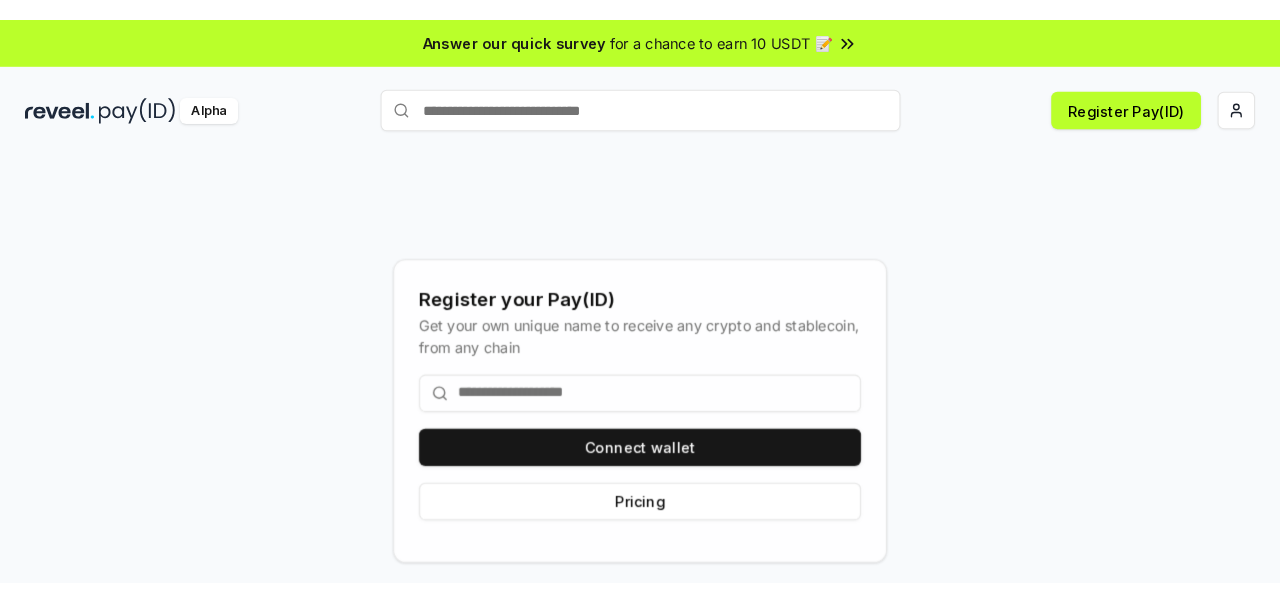 scroll, scrollTop: 0, scrollLeft: 0, axis: both 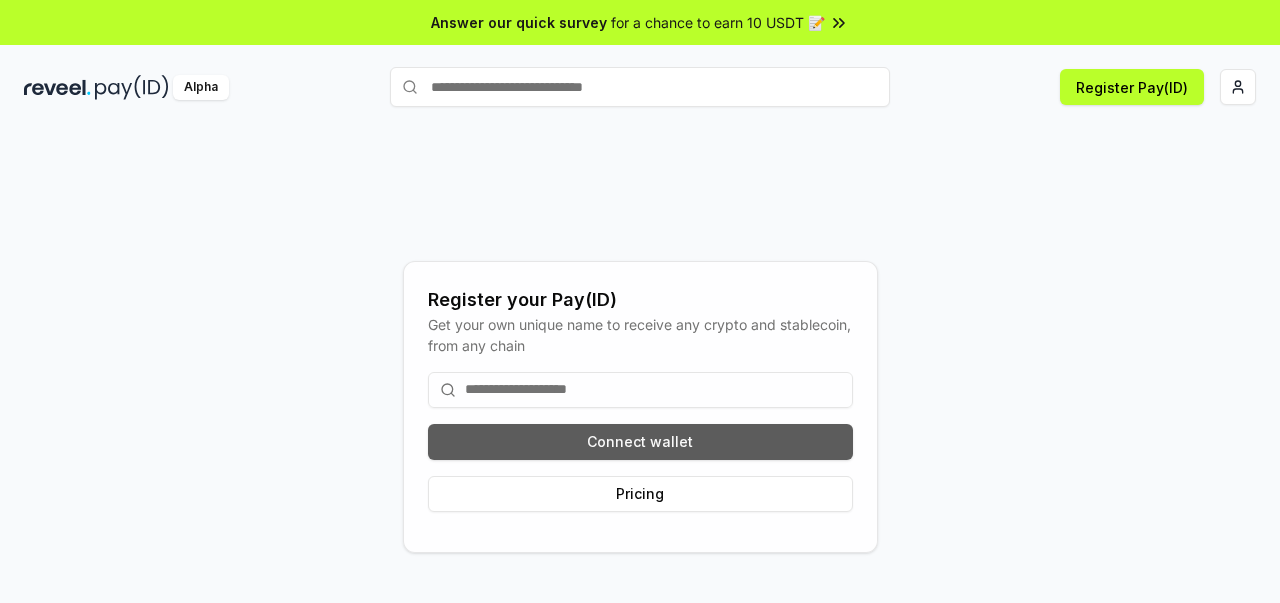 click on "Connect wallet" at bounding box center (640, 442) 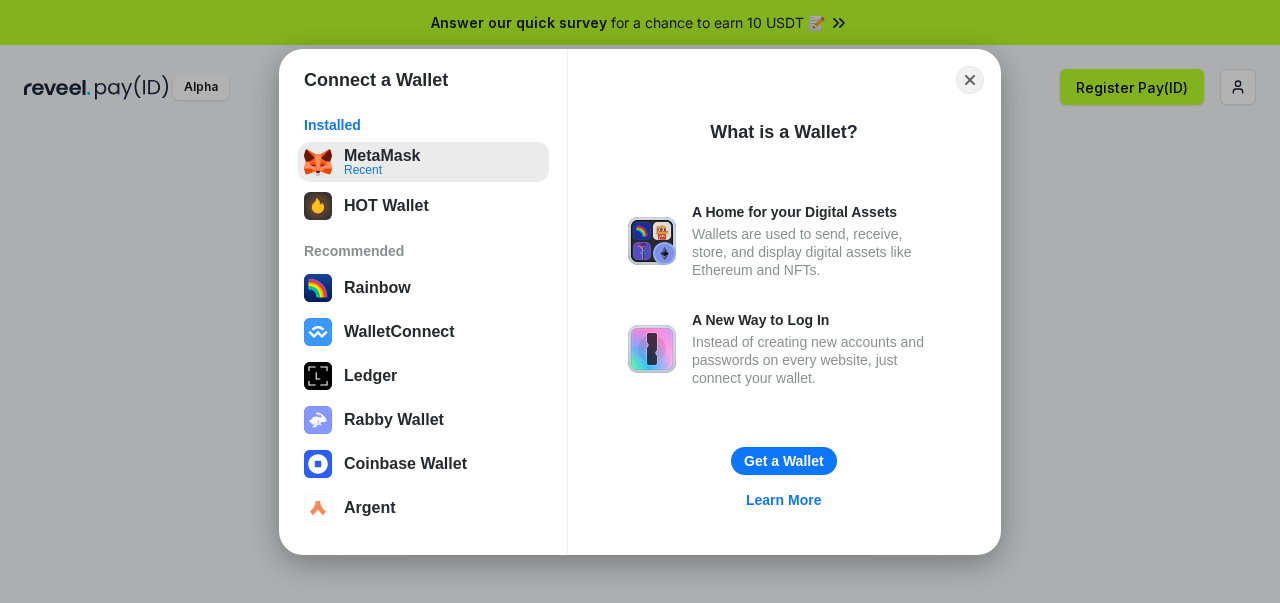 click on "MetaMask Recent" at bounding box center (423, 162) 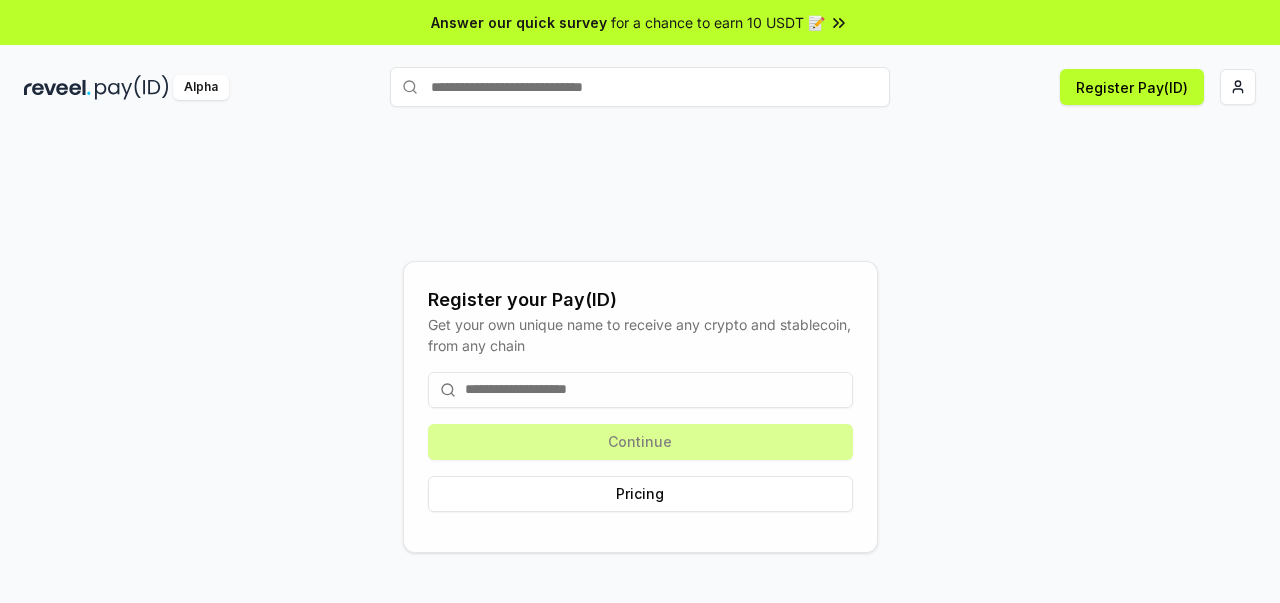 click at bounding box center (640, 390) 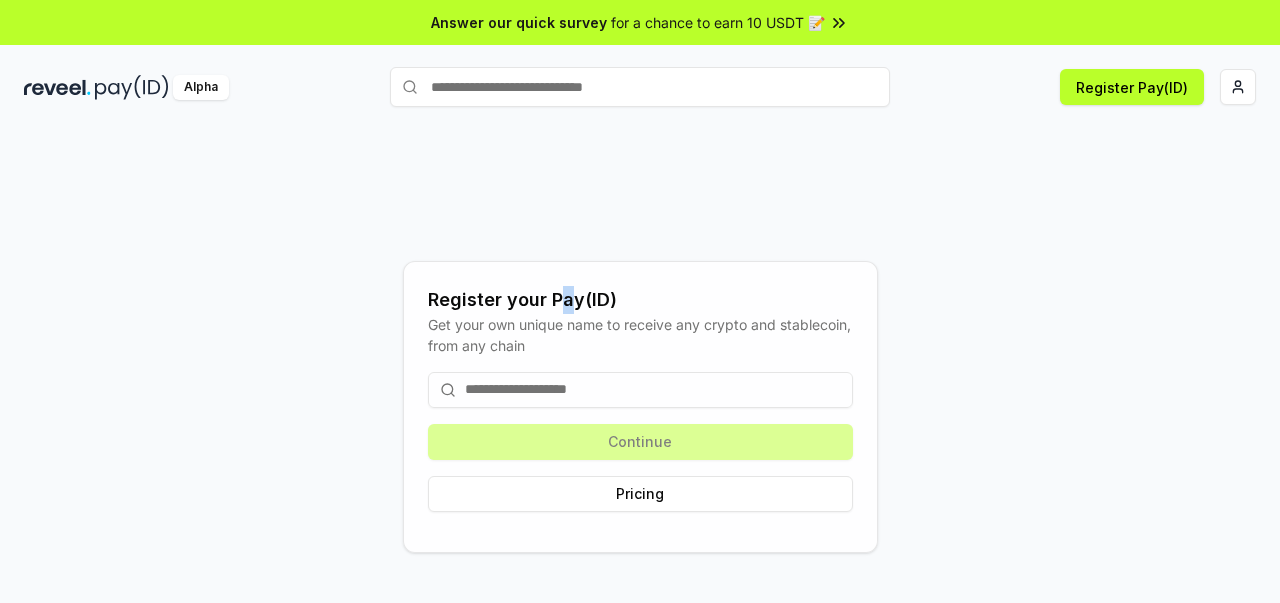 drag, startPoint x: 592, startPoint y: 298, endPoint x: 631, endPoint y: 298, distance: 39 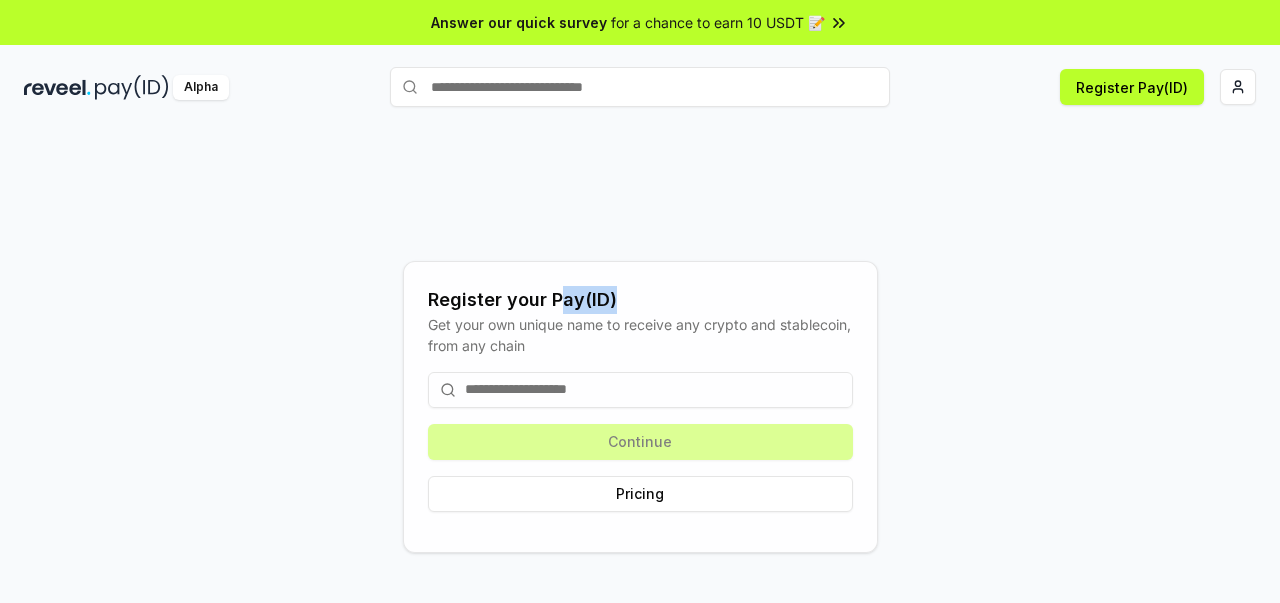 click on "Register your Pay(ID)" at bounding box center [640, 300] 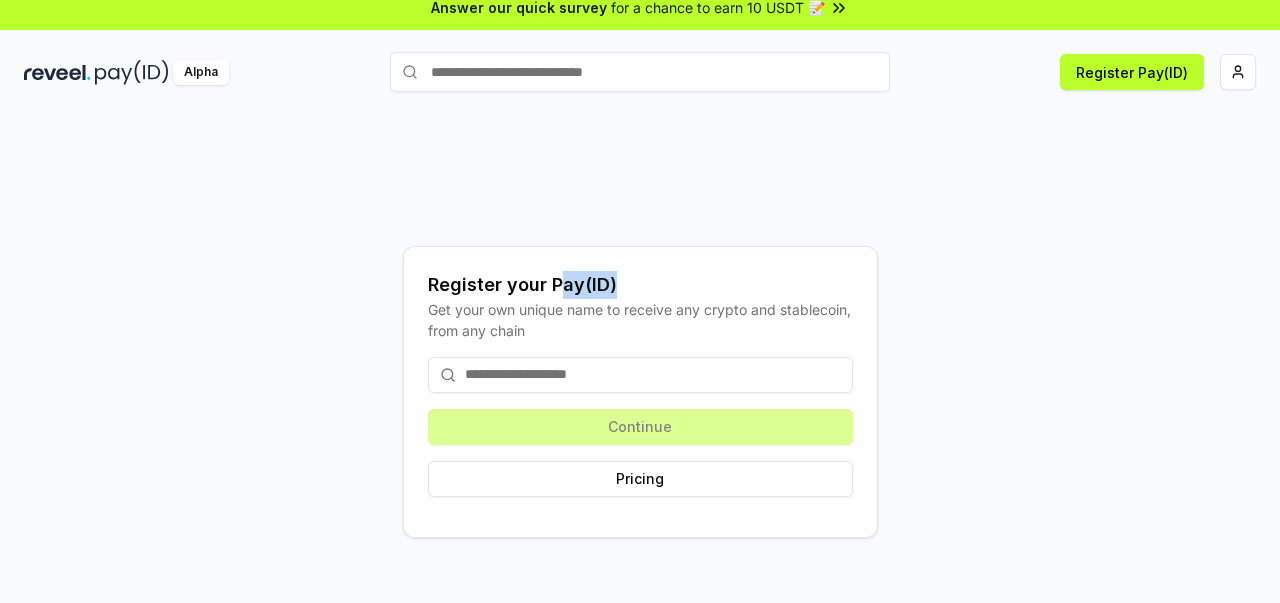 scroll, scrollTop: 0, scrollLeft: 0, axis: both 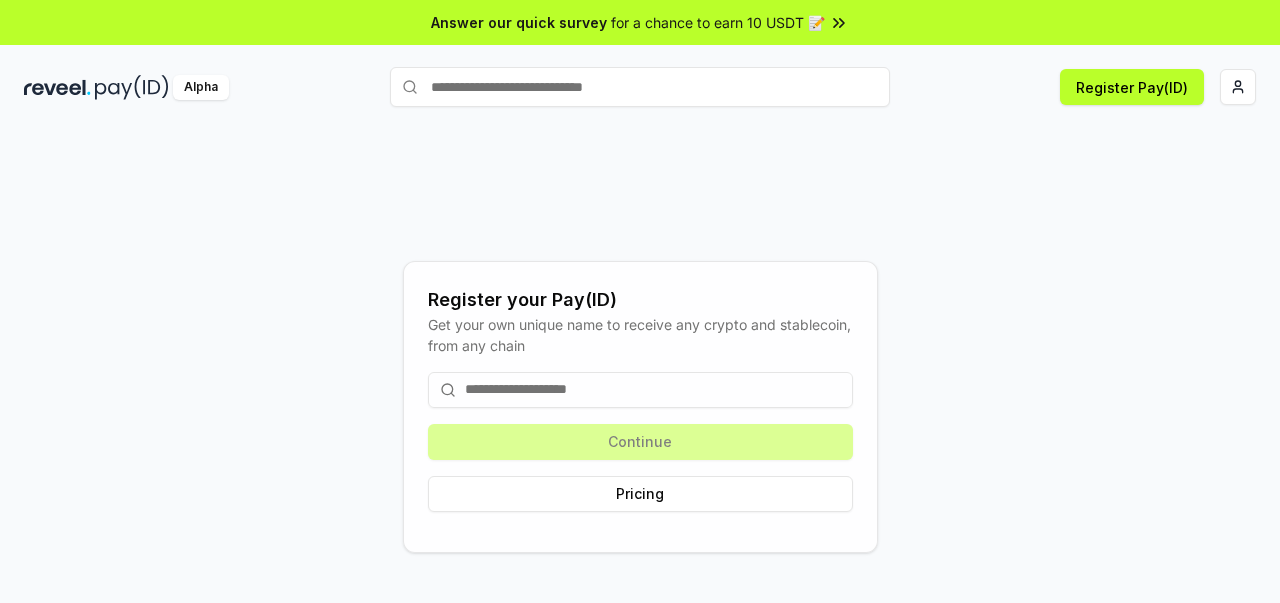 click at bounding box center (640, 87) 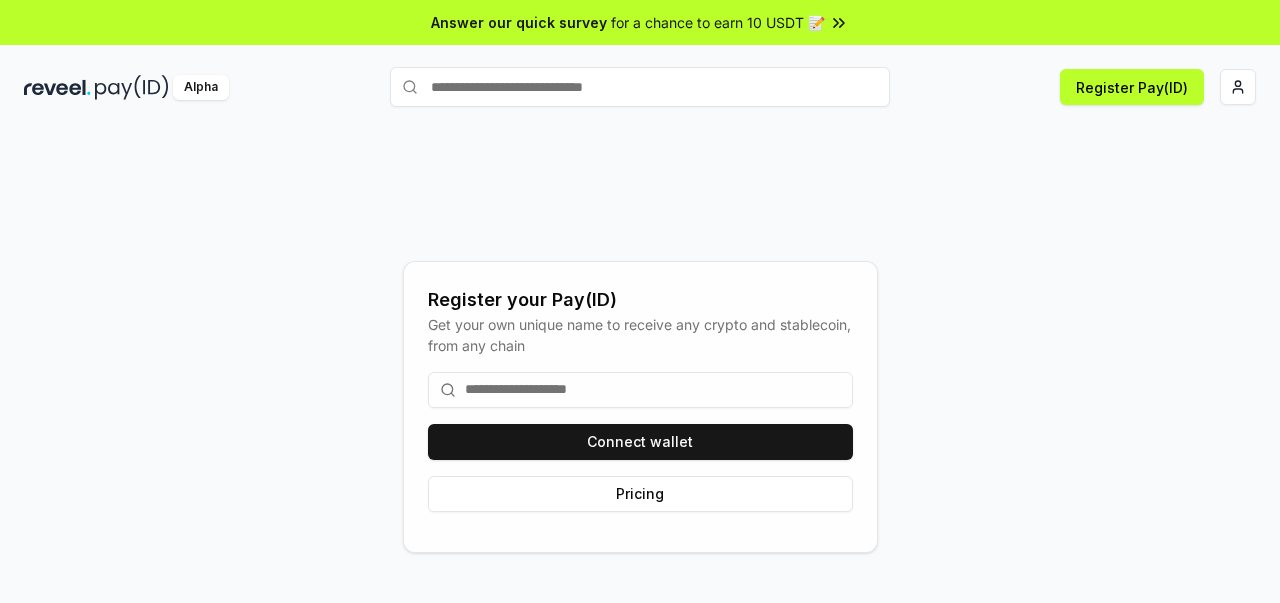 click at bounding box center (640, 390) 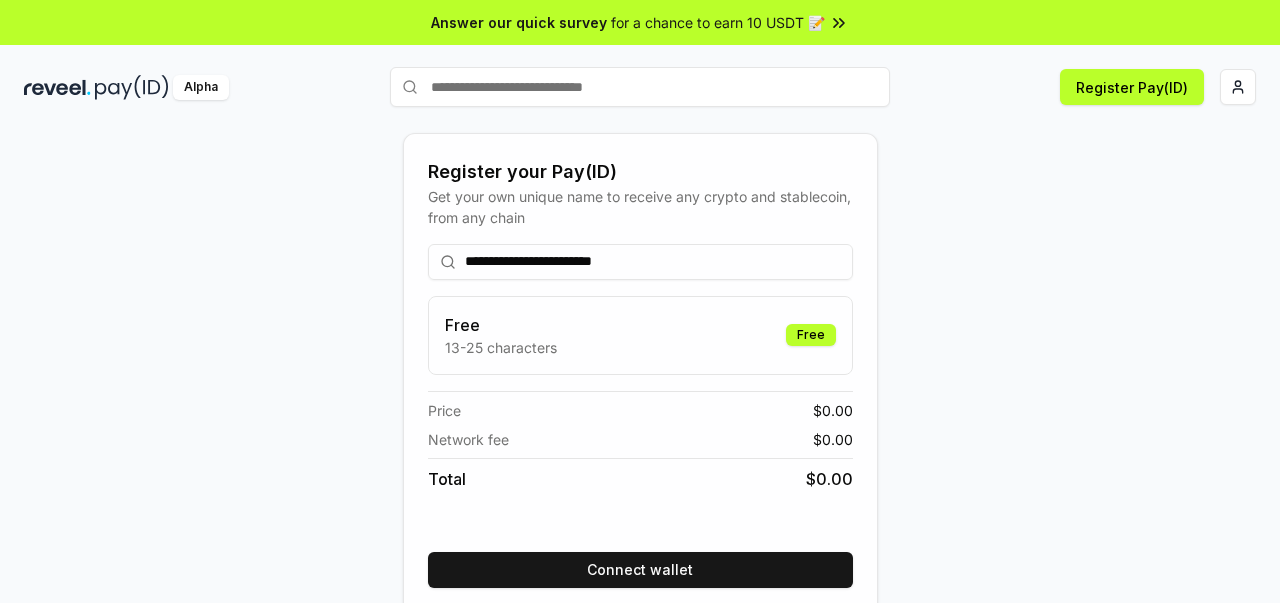 type 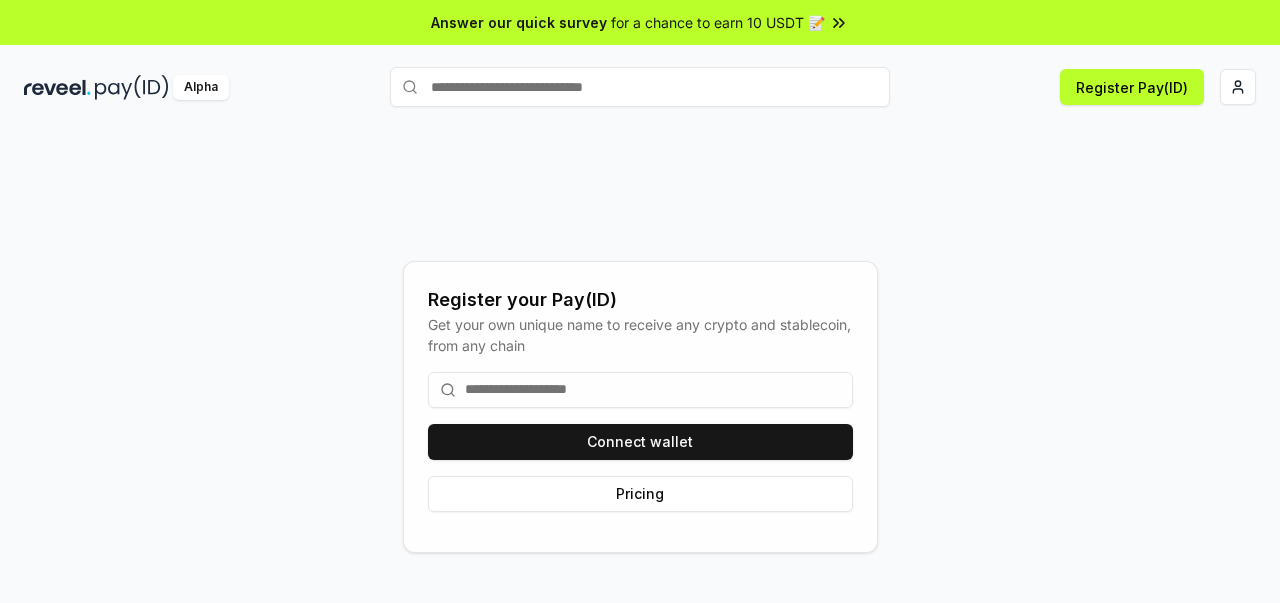 click on "Register your Pay(ID) Get your own unique name to receive any crypto and stablecoin, from any chain Connect wallet Pricing" at bounding box center (640, 406) 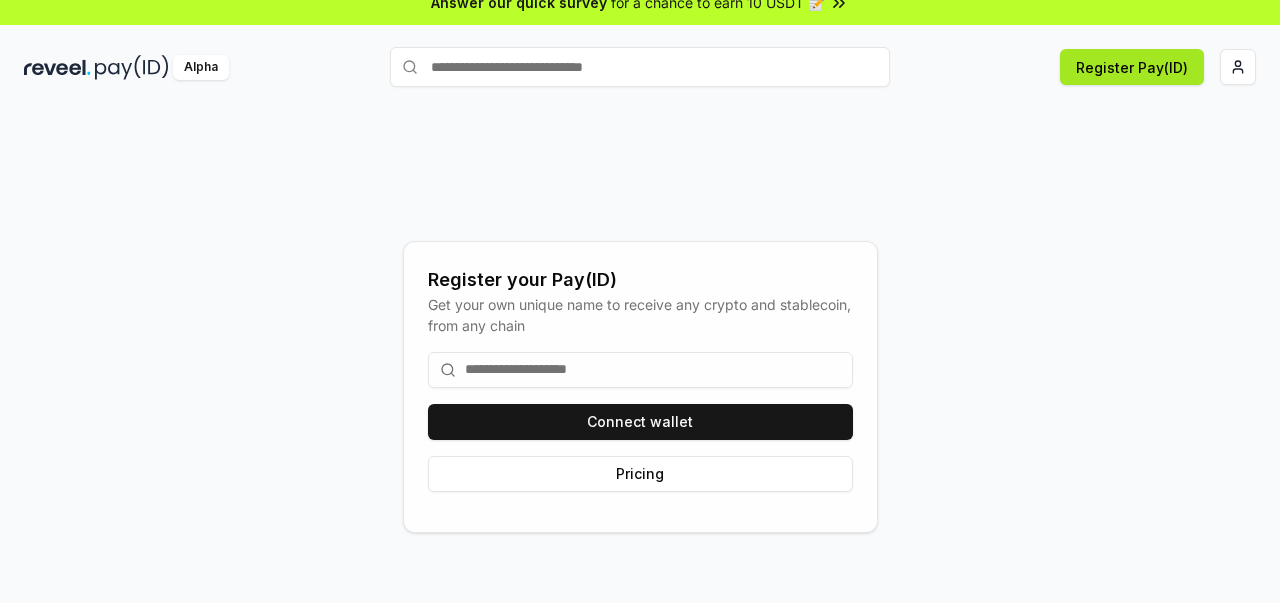 scroll, scrollTop: 0, scrollLeft: 0, axis: both 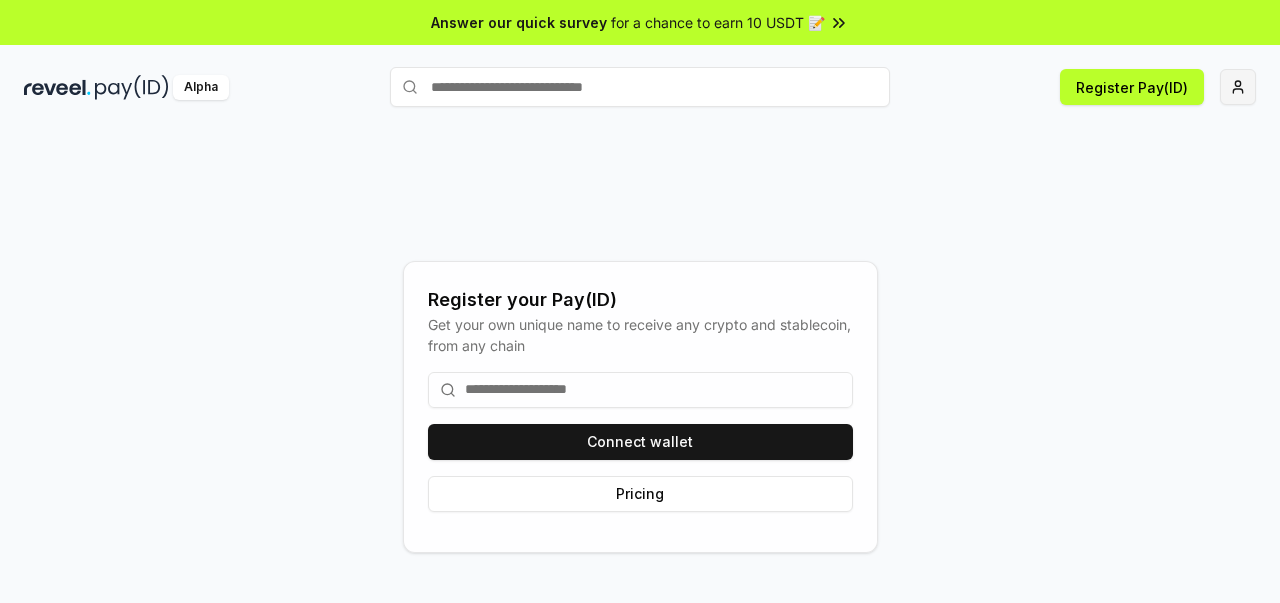 click on "Answer our quick survey for a chance to earn 10 USDT 📝 Alpha Register Pay(ID) Register your Pay(ID) Get your own unique name to receive any crypto and stablecoin, from any chain Connect wallet Pricing" at bounding box center (640, 301) 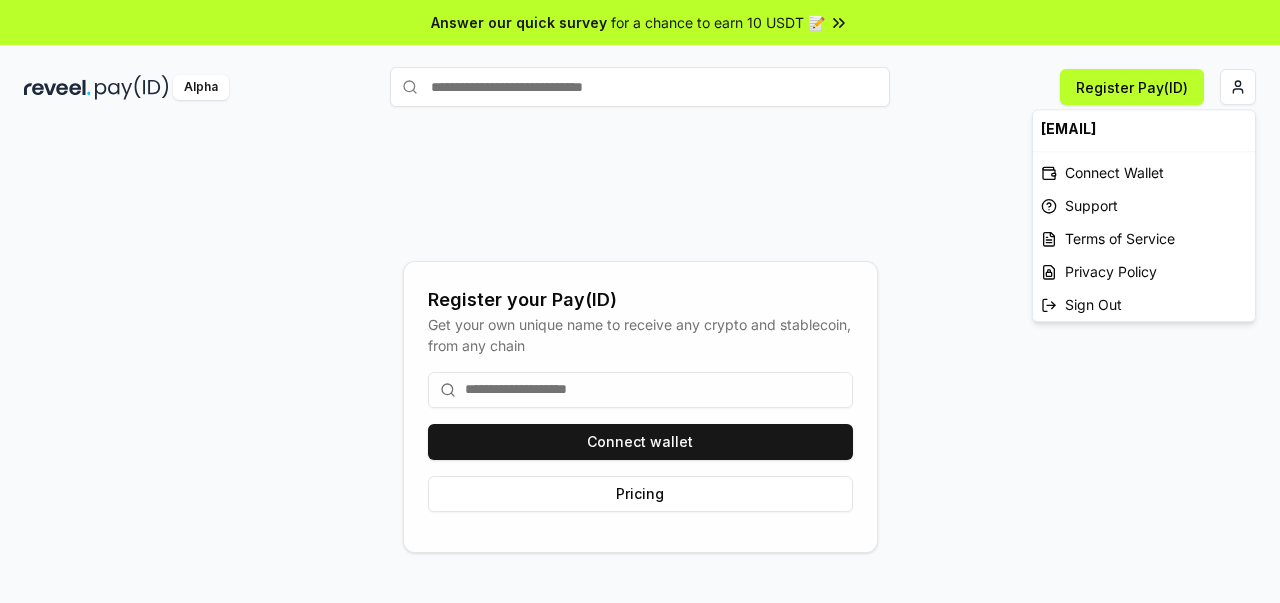 click on "Answer our quick survey for a chance to earn 10 USDT 📝 Alpha Register Pay(ID) Register your Pay(ID) Get your own unique name to receive any crypto and stablecoin, from any chain Connect wallet Pricing raeesbizenjoisliverightnow@gmail.com   Connect Wallet   Support   Terms of Service   Privacy Policy   Sign Out" at bounding box center [640, 301] 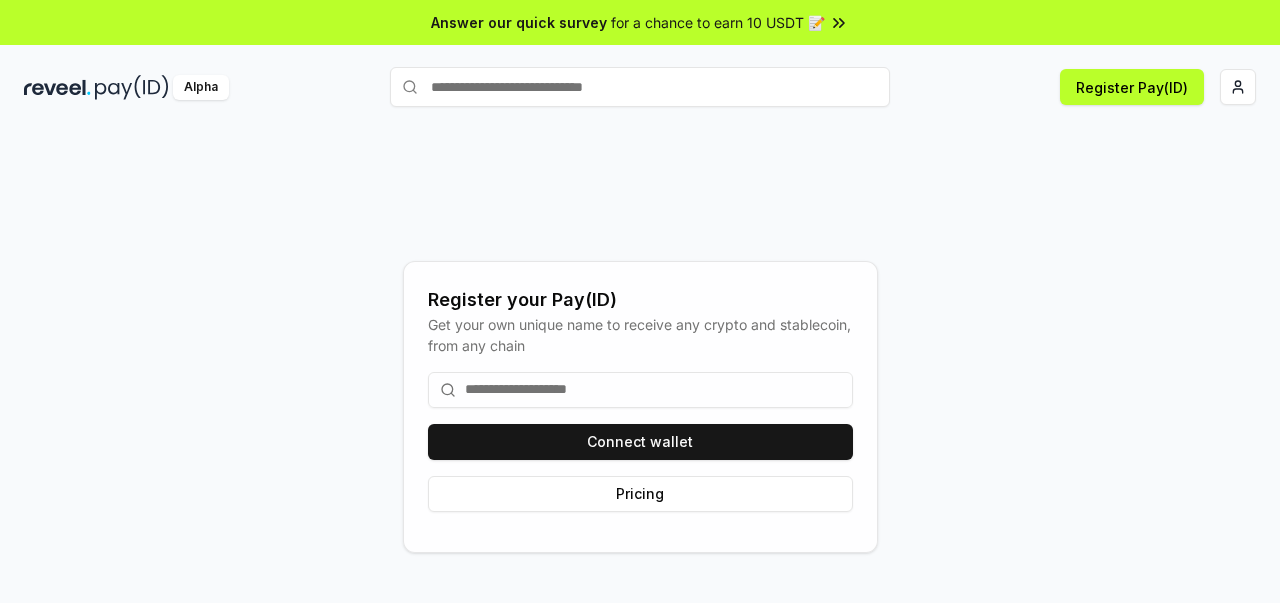 click at bounding box center [132, 87] 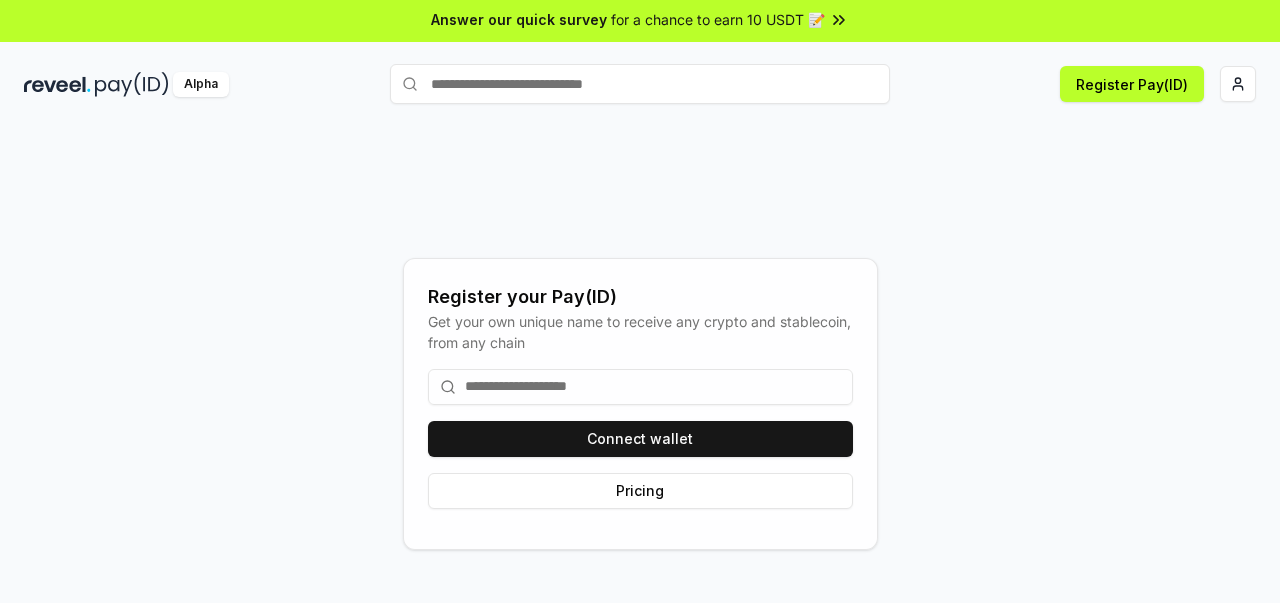 scroll, scrollTop: 0, scrollLeft: 0, axis: both 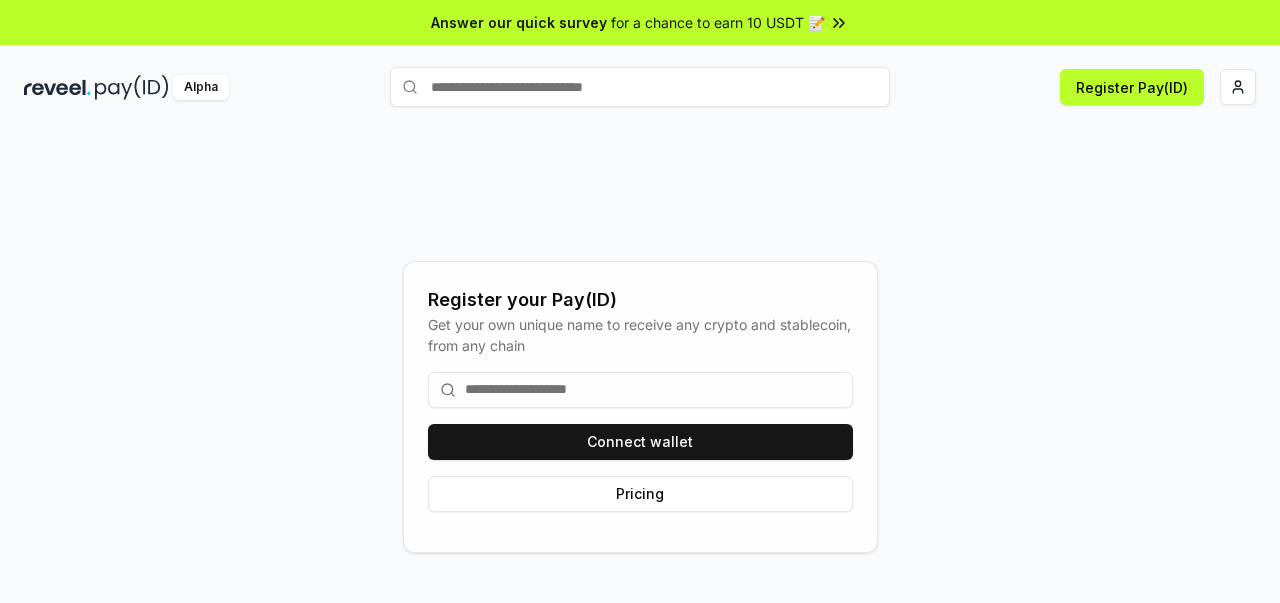 click on "Alpha" at bounding box center [201, 87] 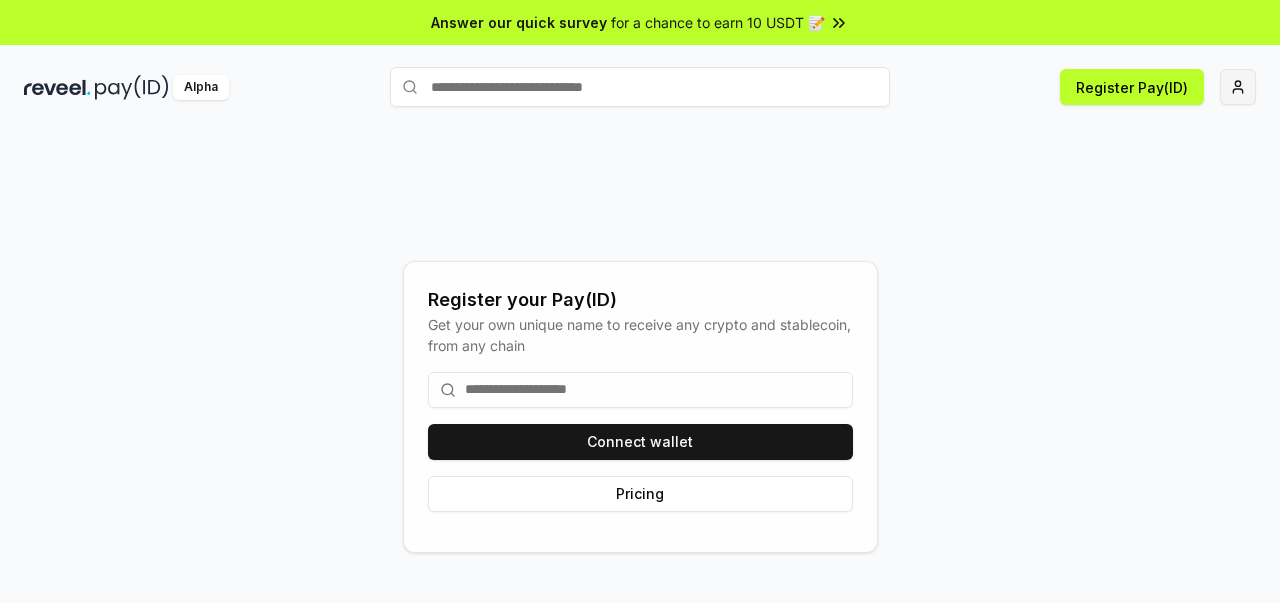 click on "Answer our quick survey for a chance to earn 10 USDT 📝 Alpha Register Pay(ID) Register your Pay(ID) Get your own unique name to receive any crypto and stablecoin, from any chain Connect wallet Pricing" at bounding box center (640, 301) 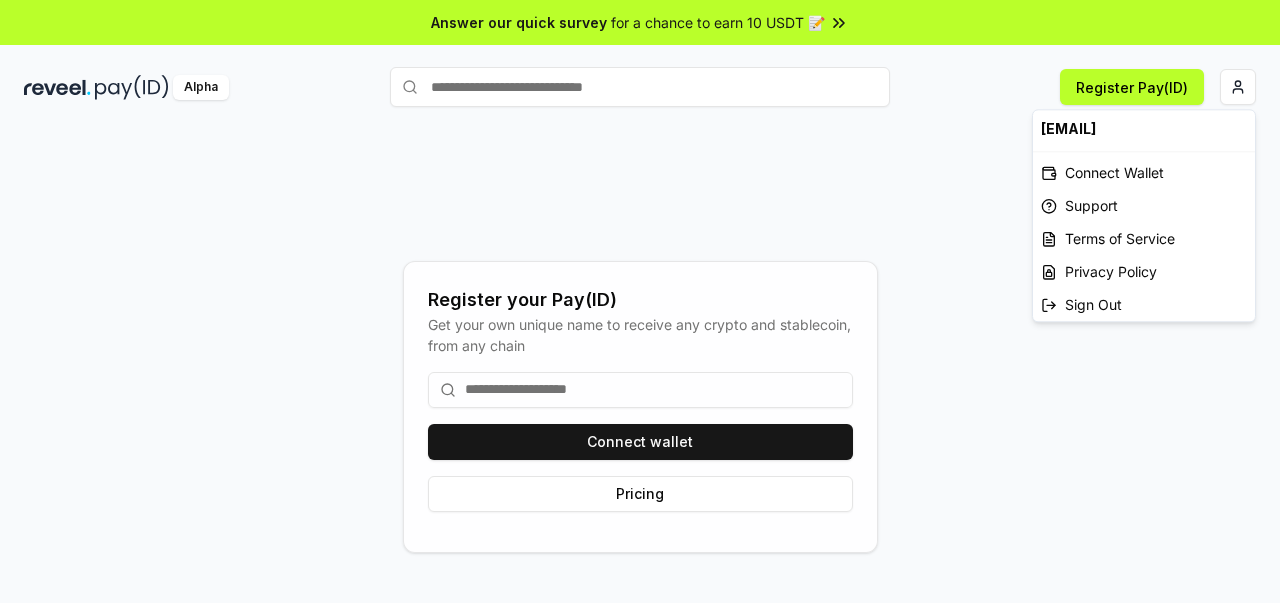 click on "raeesbizenjoisliverightnow@gmail.com" at bounding box center [1144, 128] 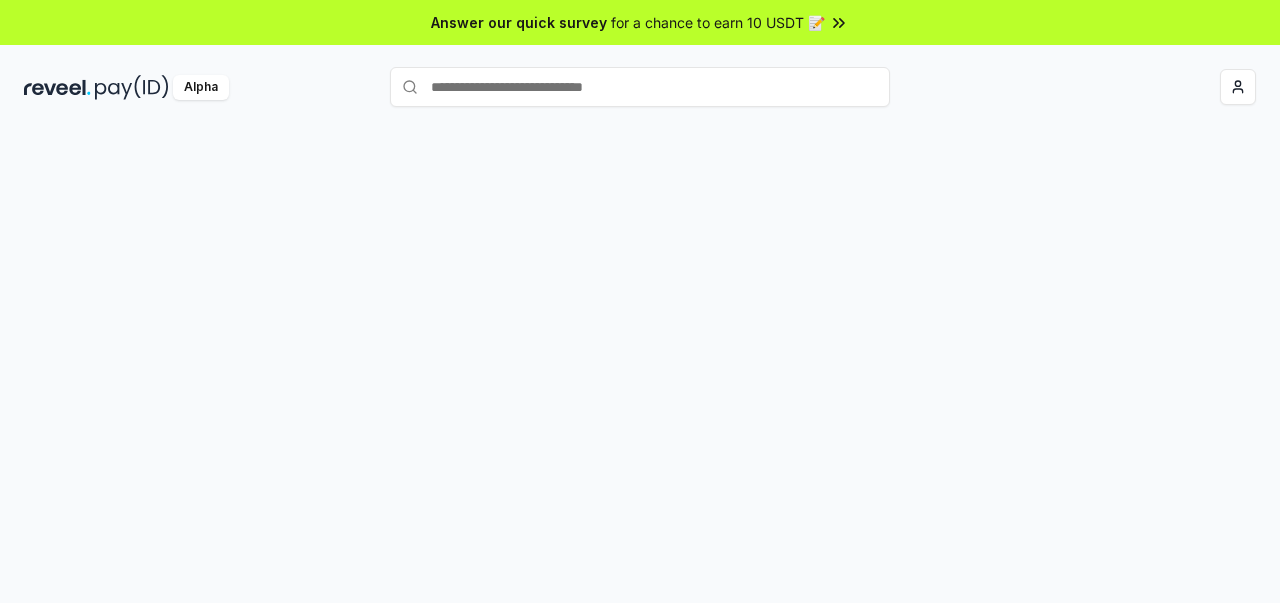 scroll, scrollTop: 0, scrollLeft: 0, axis: both 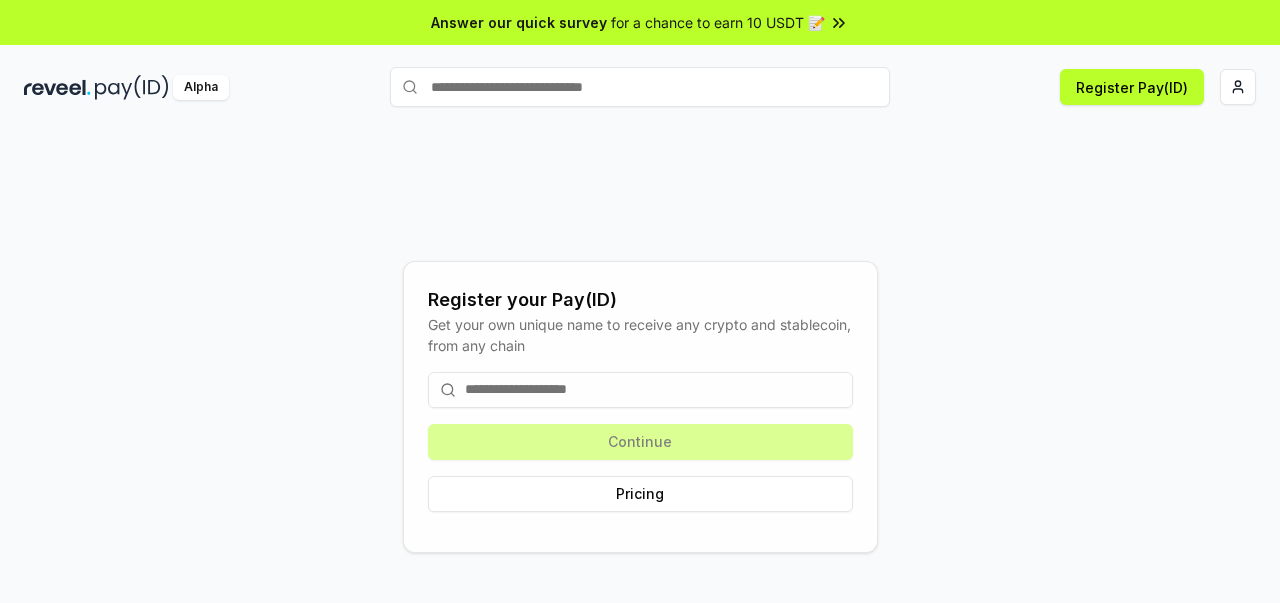 click on "Alpha Register Pay(ID)" at bounding box center [640, 87] 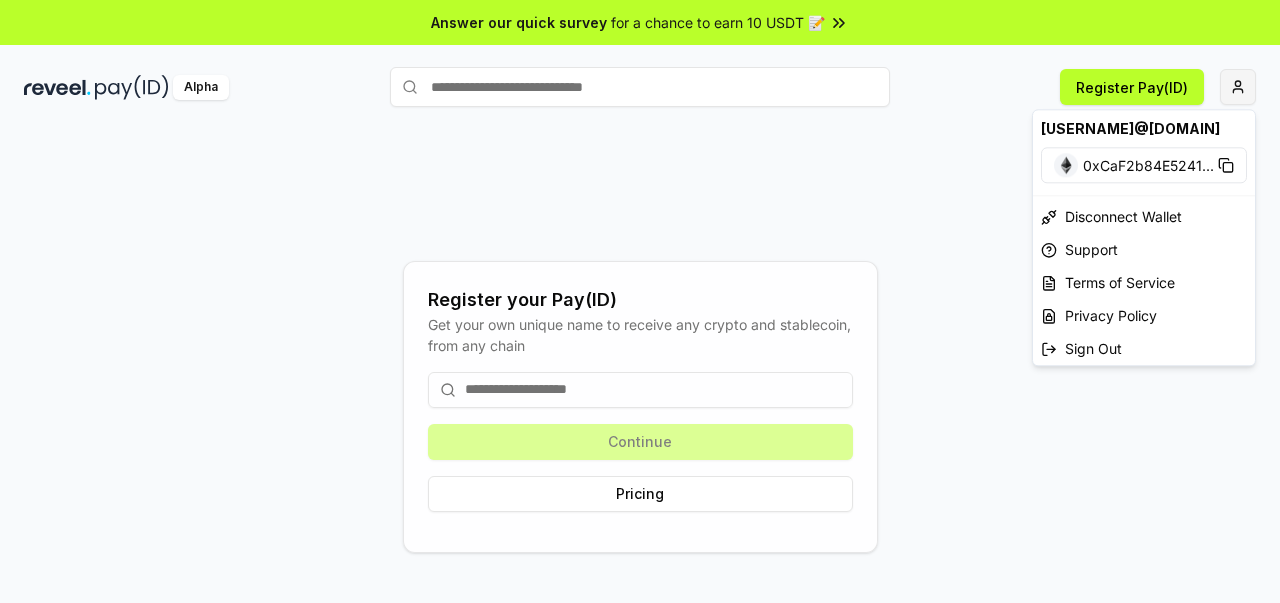 click on "Answer our quick survey for a chance to earn 10 USDT 📝 Alpha Register Pay(ID) Register your Pay(ID) Get your own unique name to receive any crypto and stablecoin, from any chain Continue Pricing raeesbizenjoisliverightnow@gmail.com   0xCaF2b84E5241 ...     Disconnect Wallet   Support   Terms of Service   Privacy Policy   Sign Out" at bounding box center [640, 301] 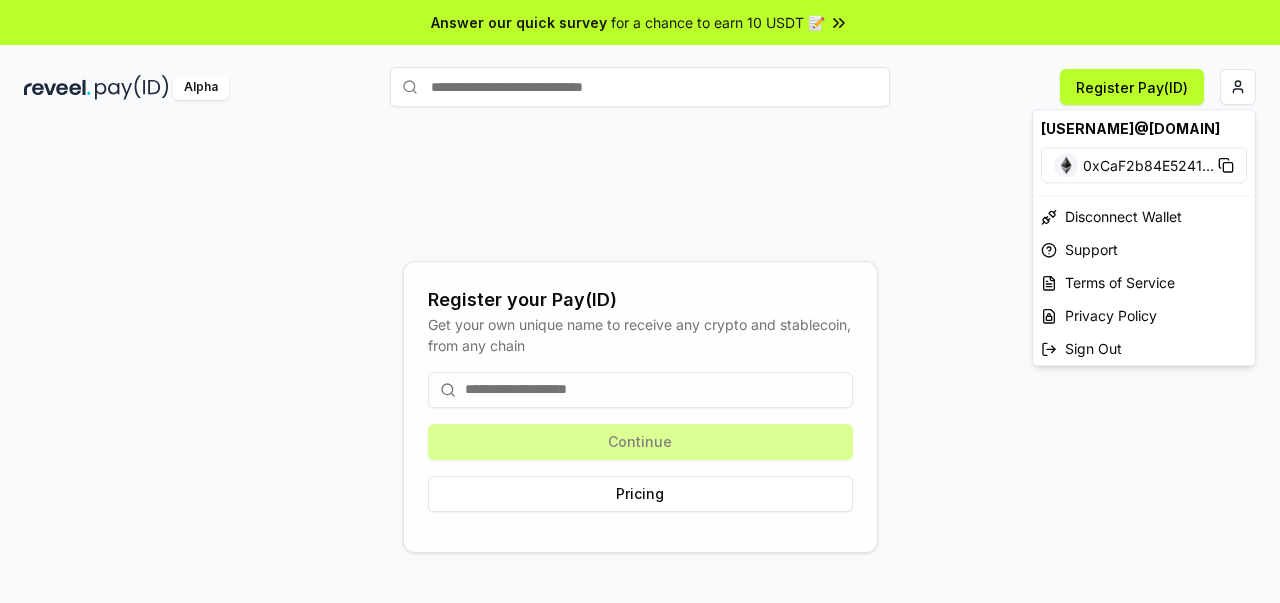 click on "0xCaF2b84E5241 ..." at bounding box center (1148, 165) 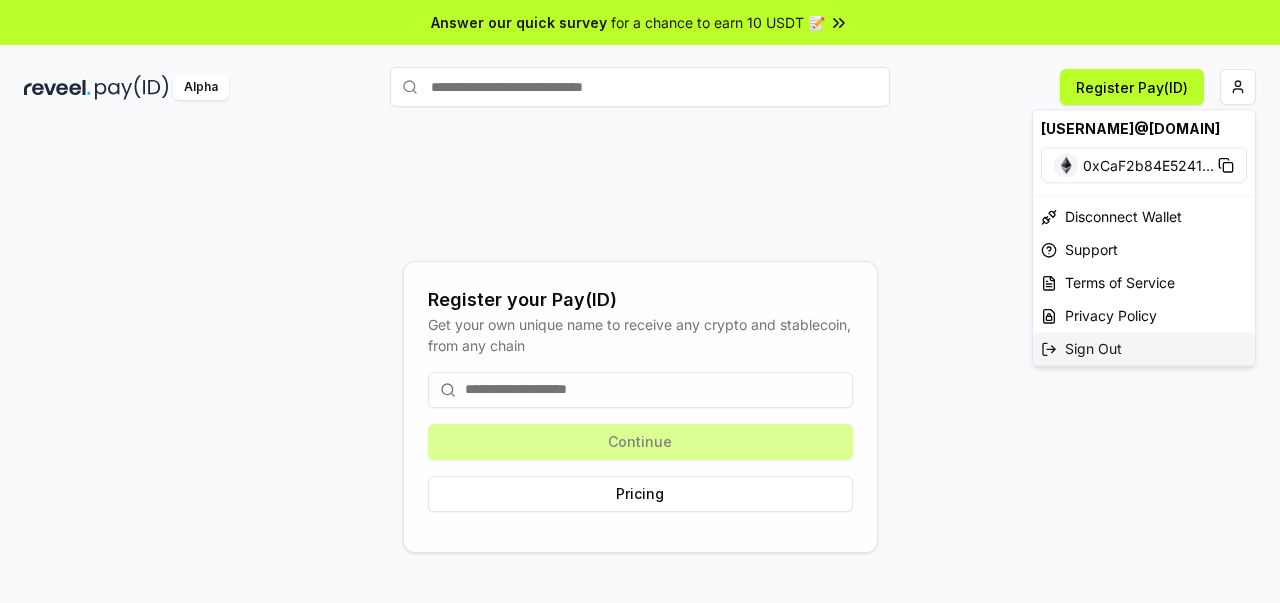 click on "Sign Out" at bounding box center (1144, 348) 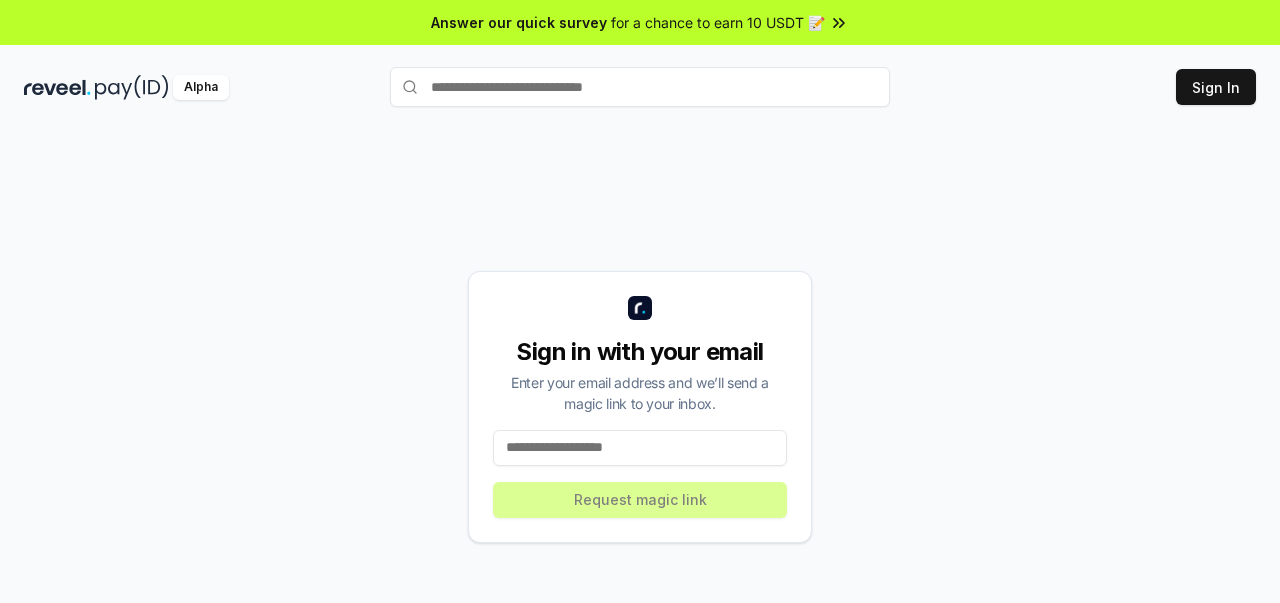 scroll, scrollTop: 0, scrollLeft: 0, axis: both 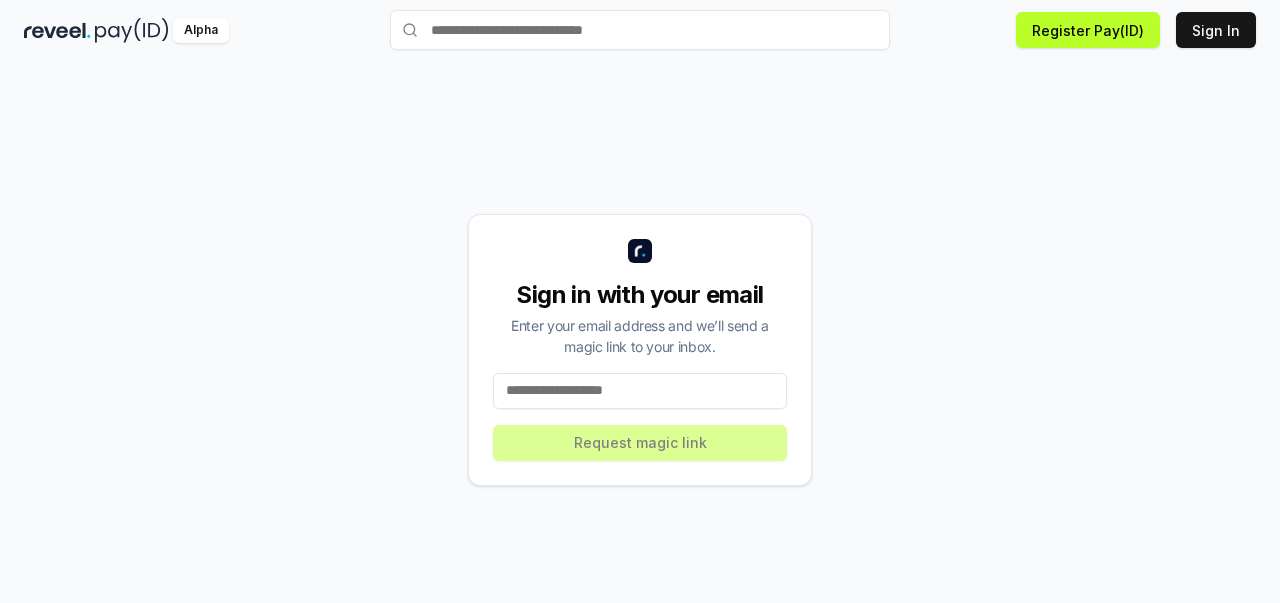 click at bounding box center [640, 391] 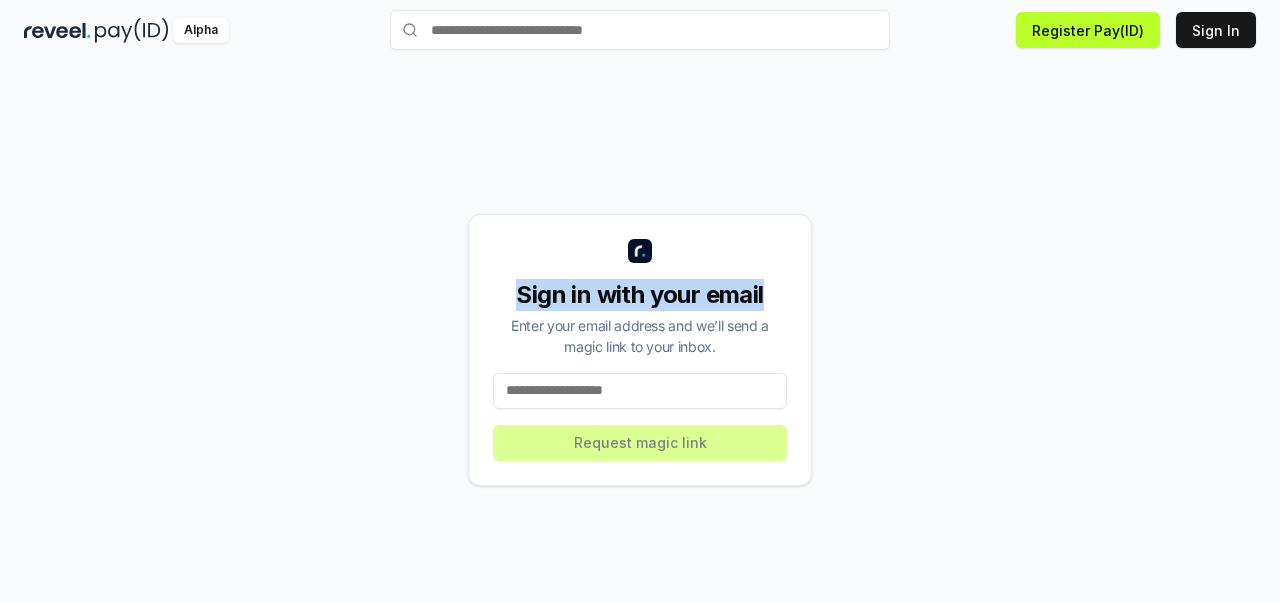drag, startPoint x: 793, startPoint y: 286, endPoint x: 820, endPoint y: 285, distance: 27.018513 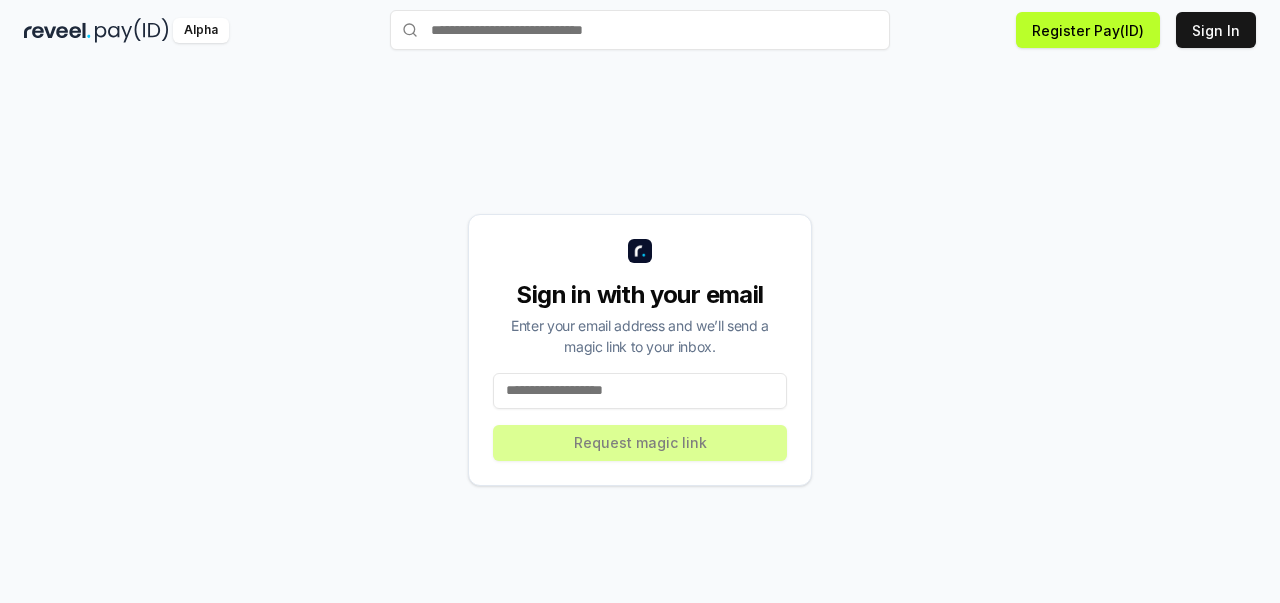 click on "Sign in with your email Enter your email address and we’ll send a magic link to your inbox. Request magic link" at bounding box center [640, 350] 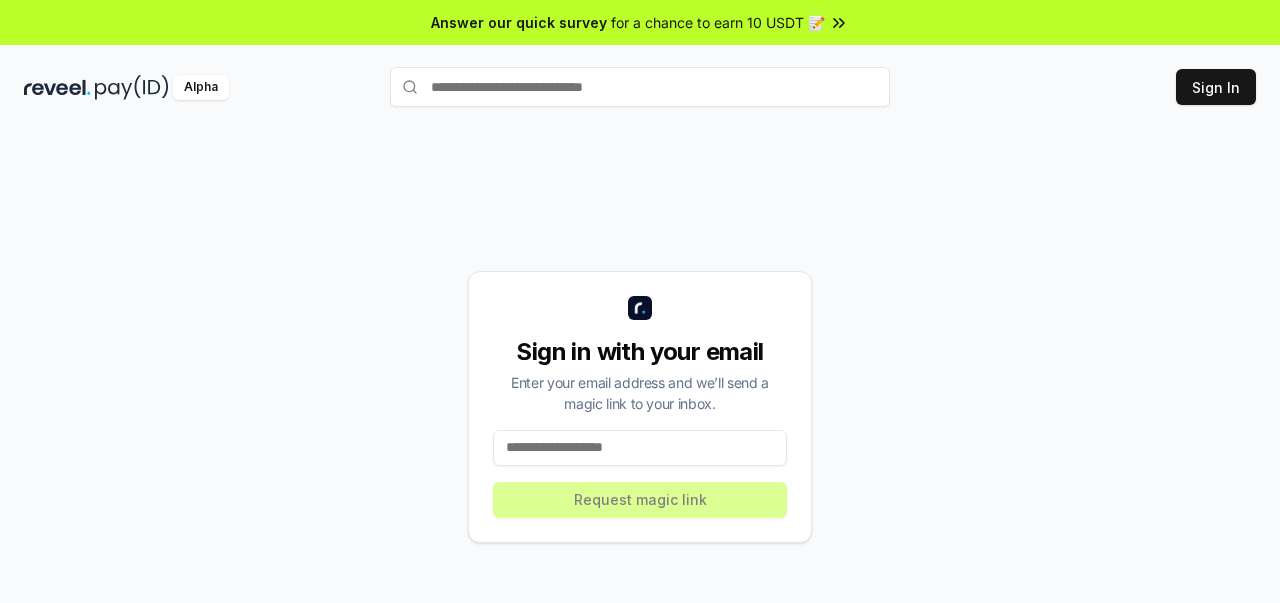 scroll, scrollTop: 0, scrollLeft: 0, axis: both 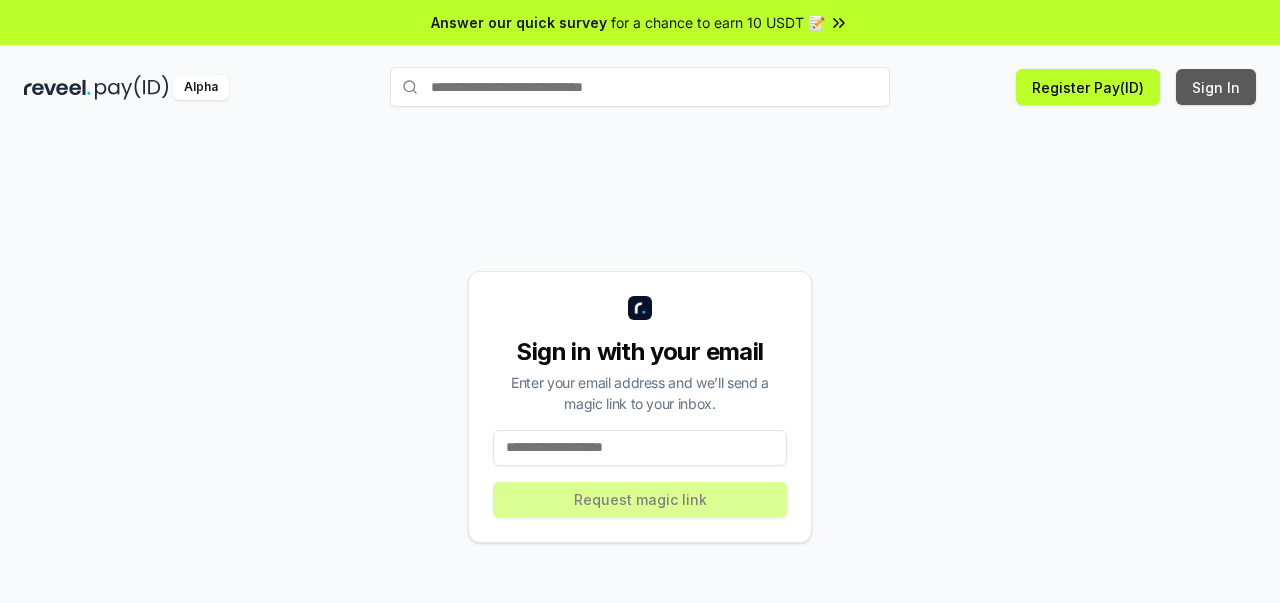 click on "Sign In" at bounding box center [1216, 87] 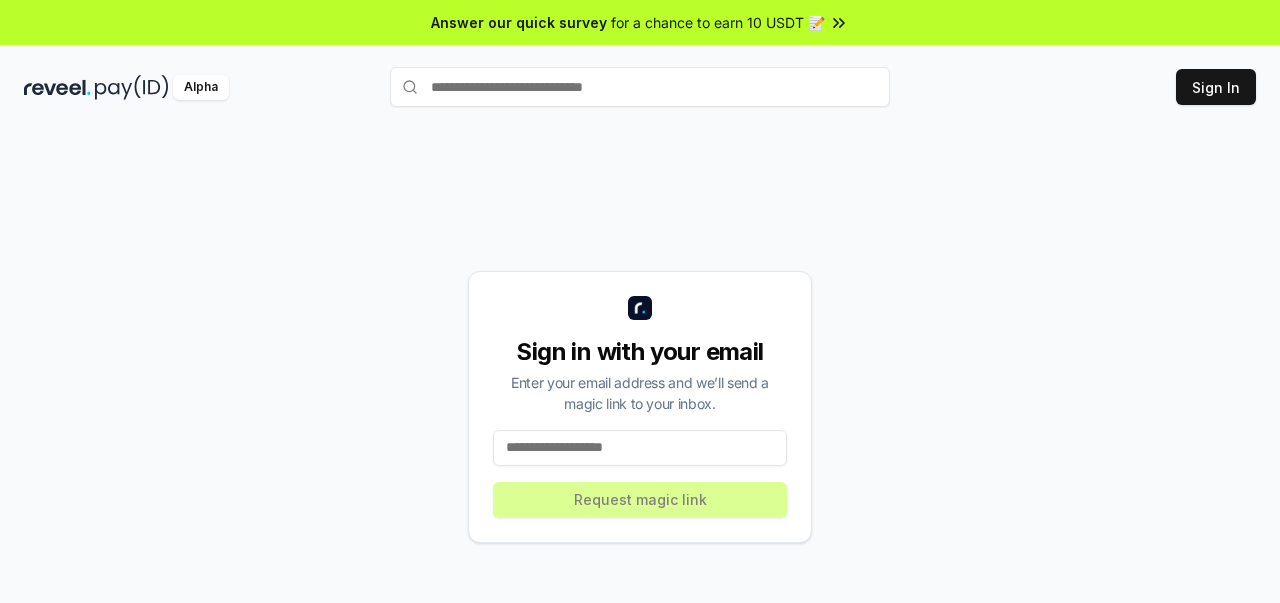 scroll, scrollTop: 0, scrollLeft: 0, axis: both 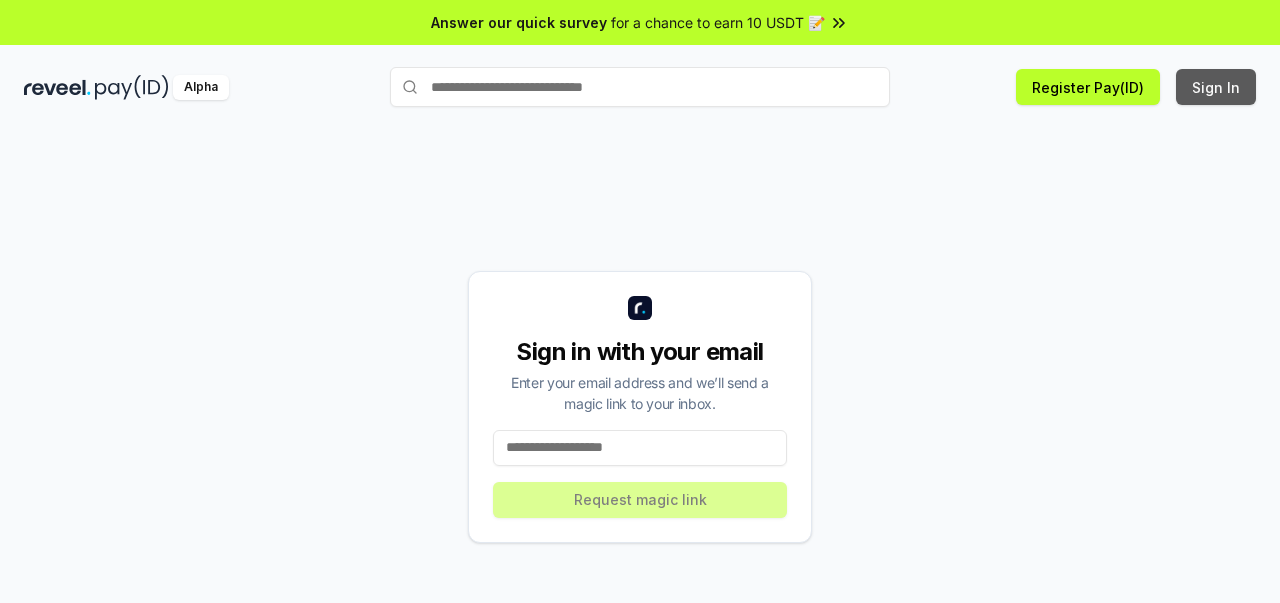 click on "Sign In" at bounding box center (1216, 87) 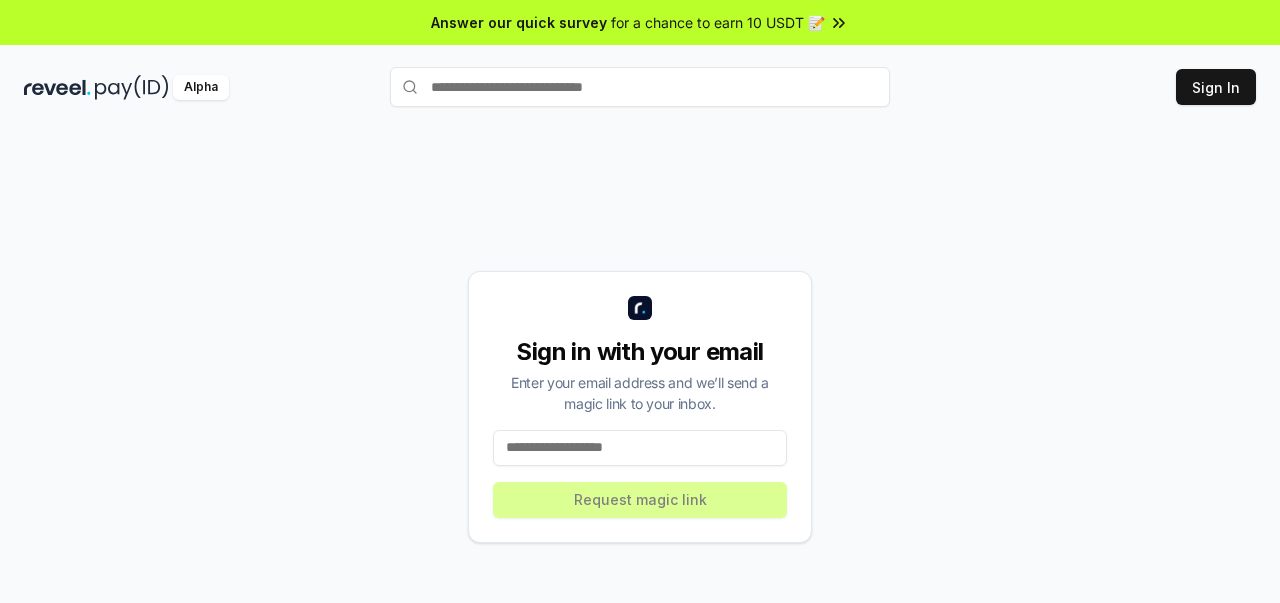 scroll, scrollTop: 0, scrollLeft: 0, axis: both 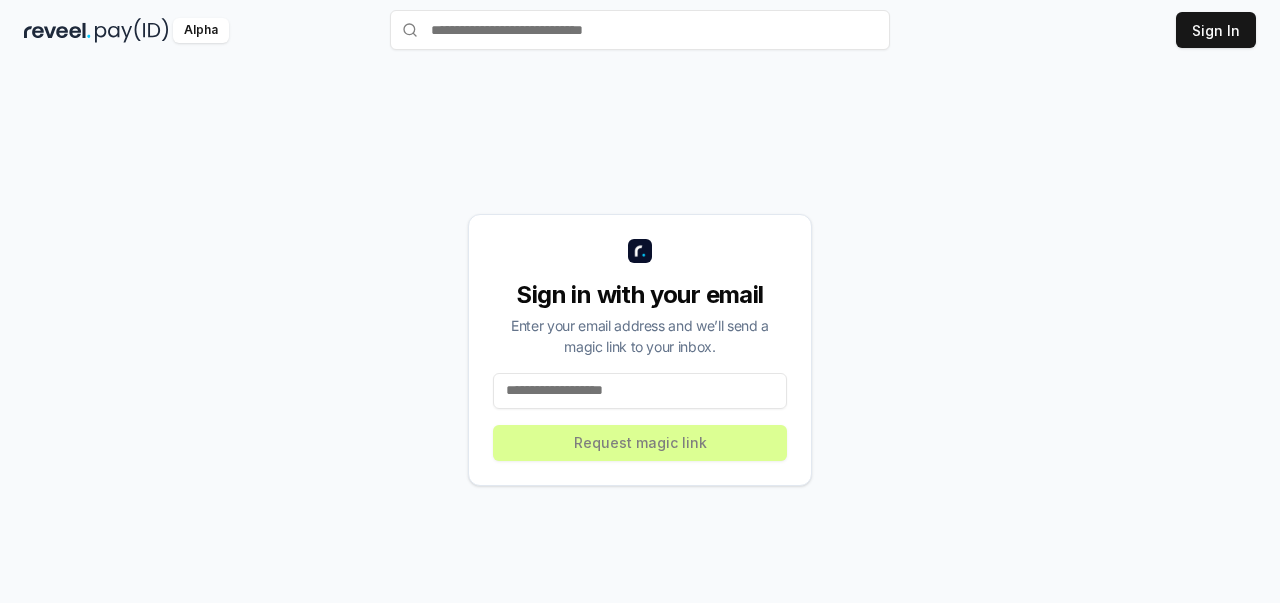 click at bounding box center (640, 391) 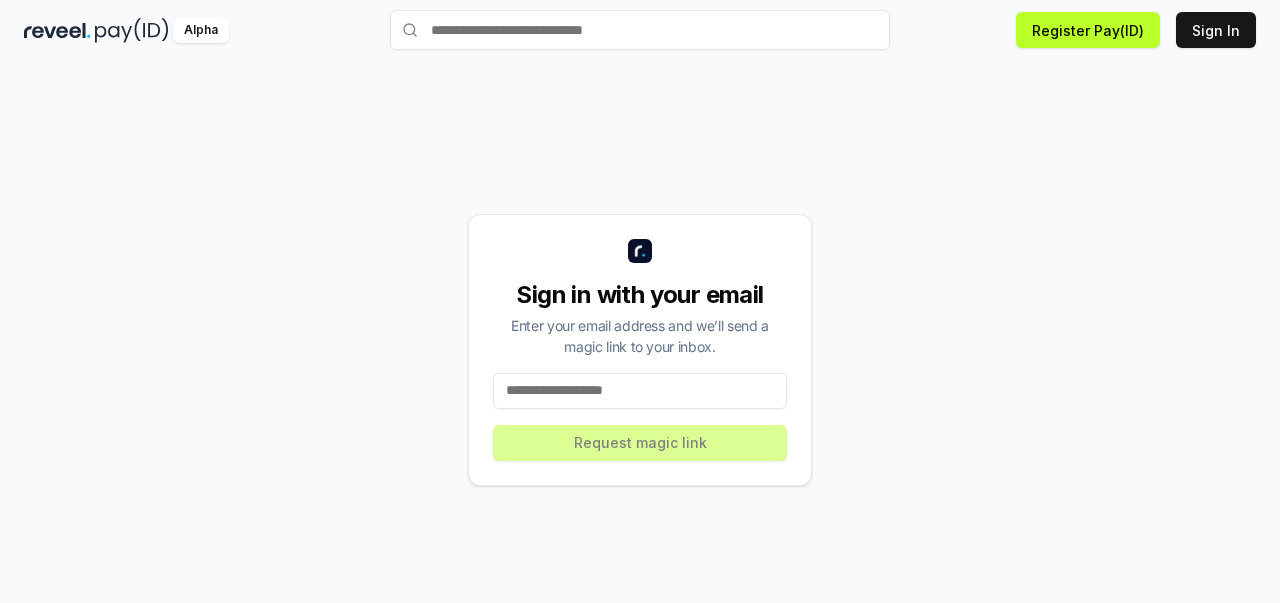 paste on "**********" 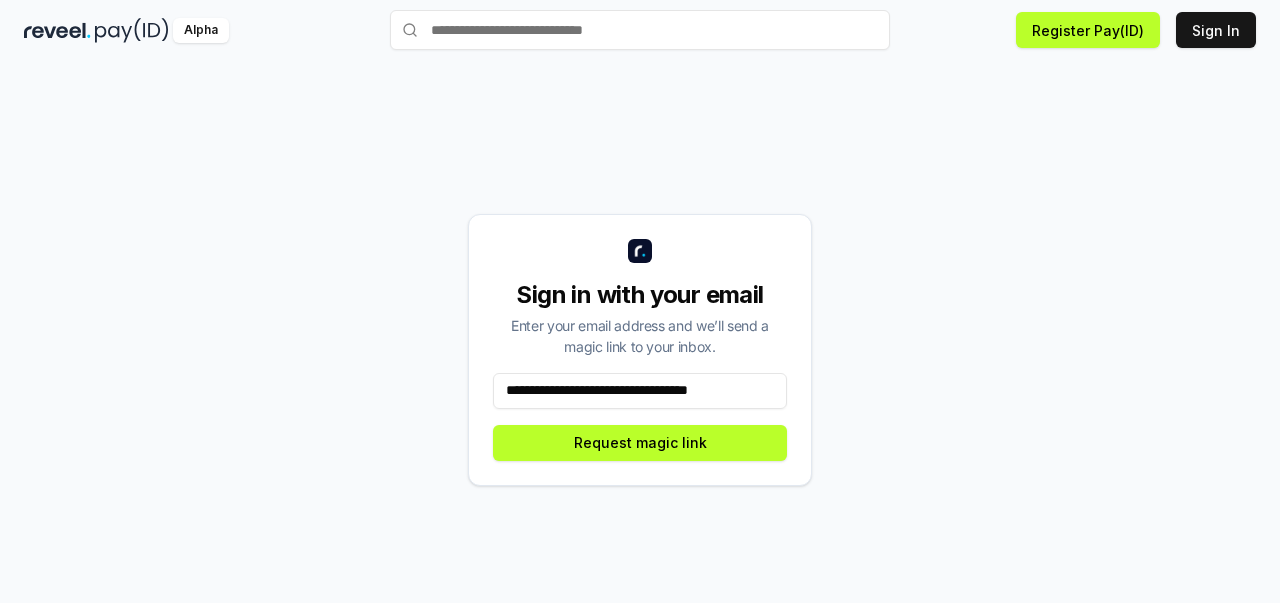 type on "**********" 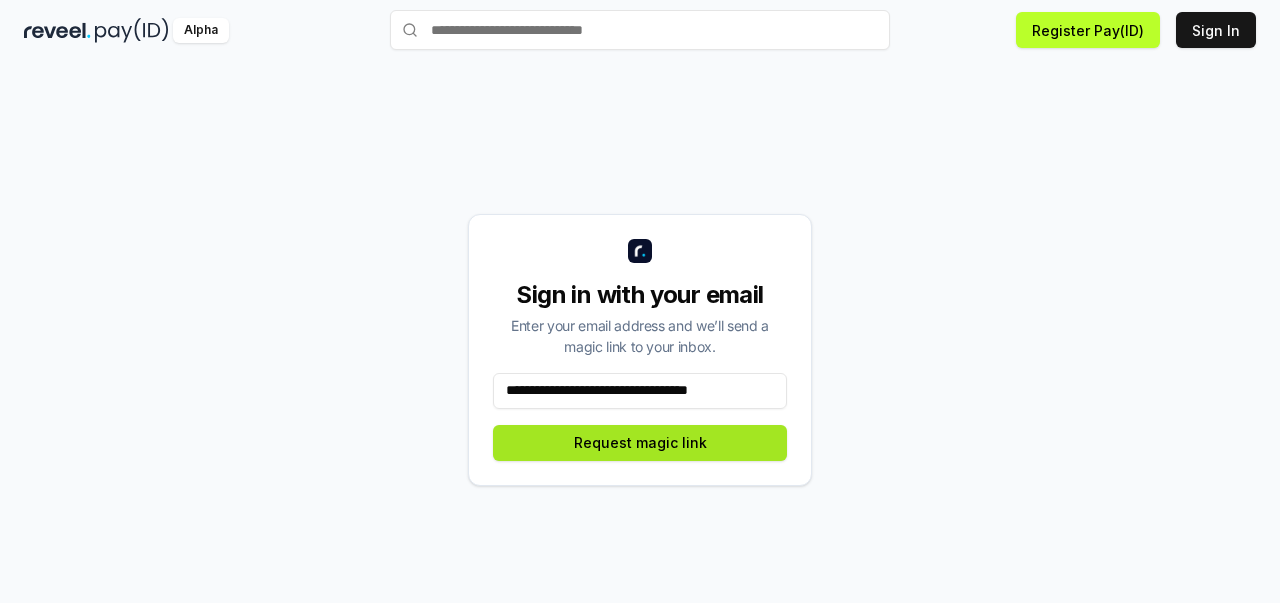 click on "Request magic link" at bounding box center [640, 443] 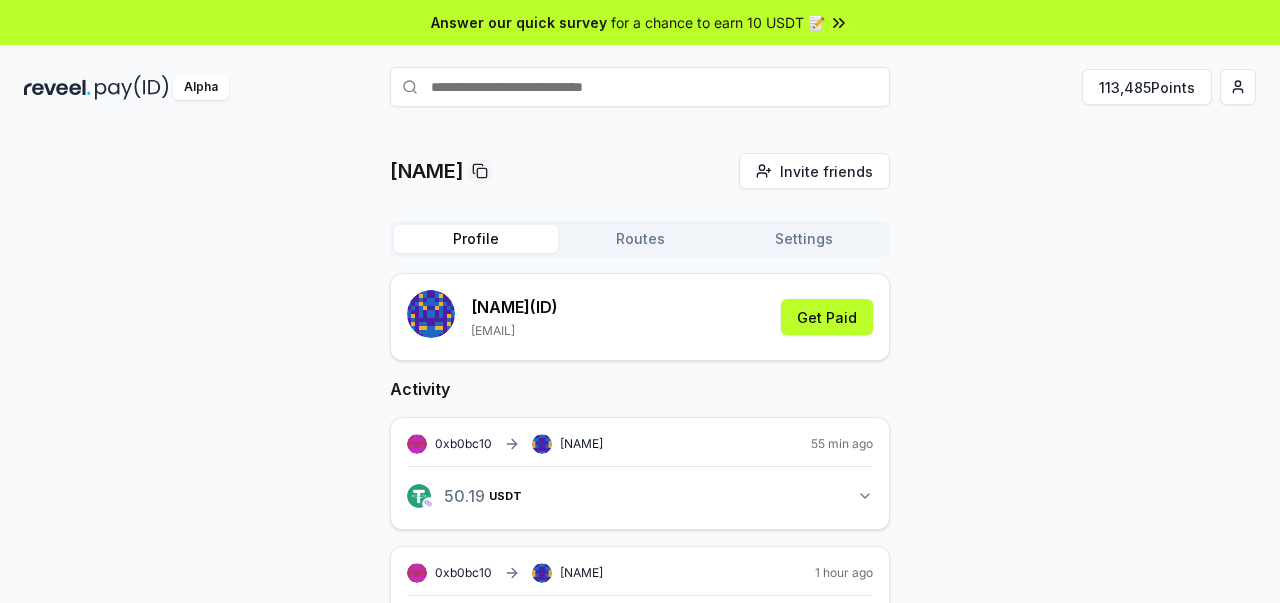 scroll, scrollTop: 0, scrollLeft: 0, axis: both 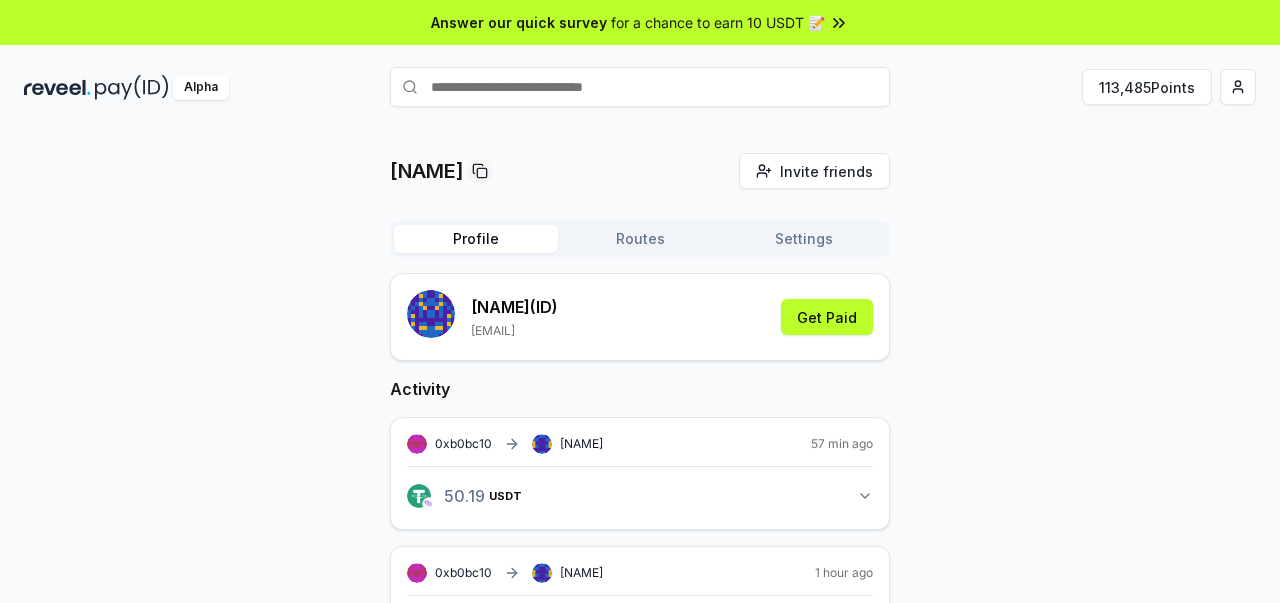 drag, startPoint x: 1166, startPoint y: 89, endPoint x: 1151, endPoint y: 134, distance: 47.434166 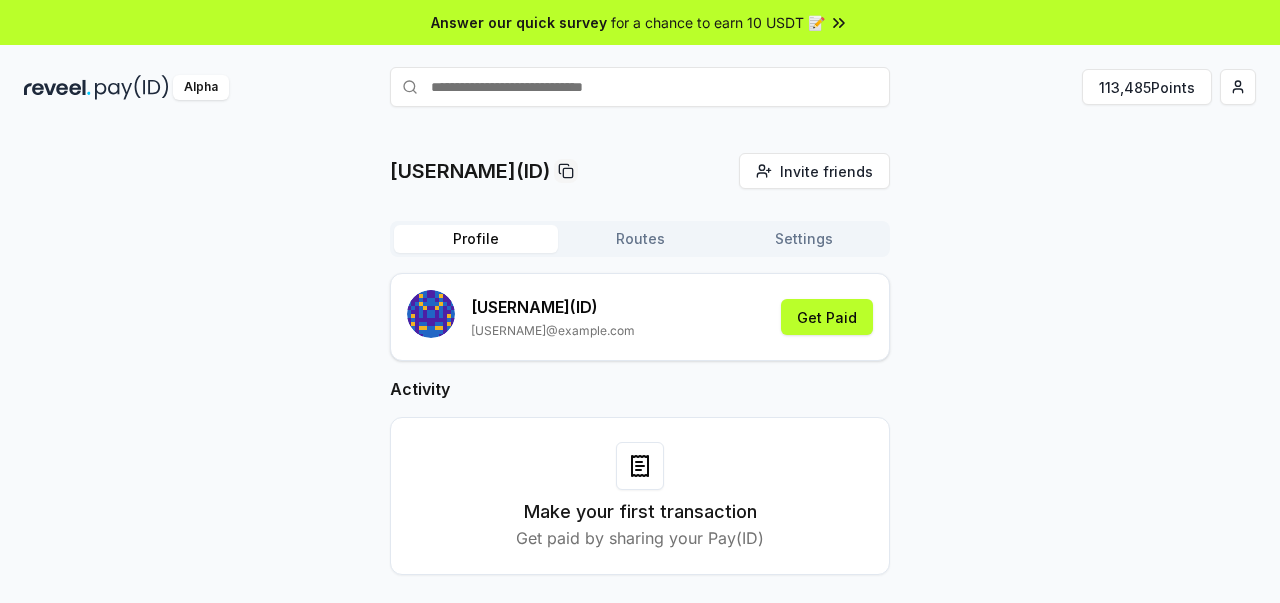scroll, scrollTop: 0, scrollLeft: 0, axis: both 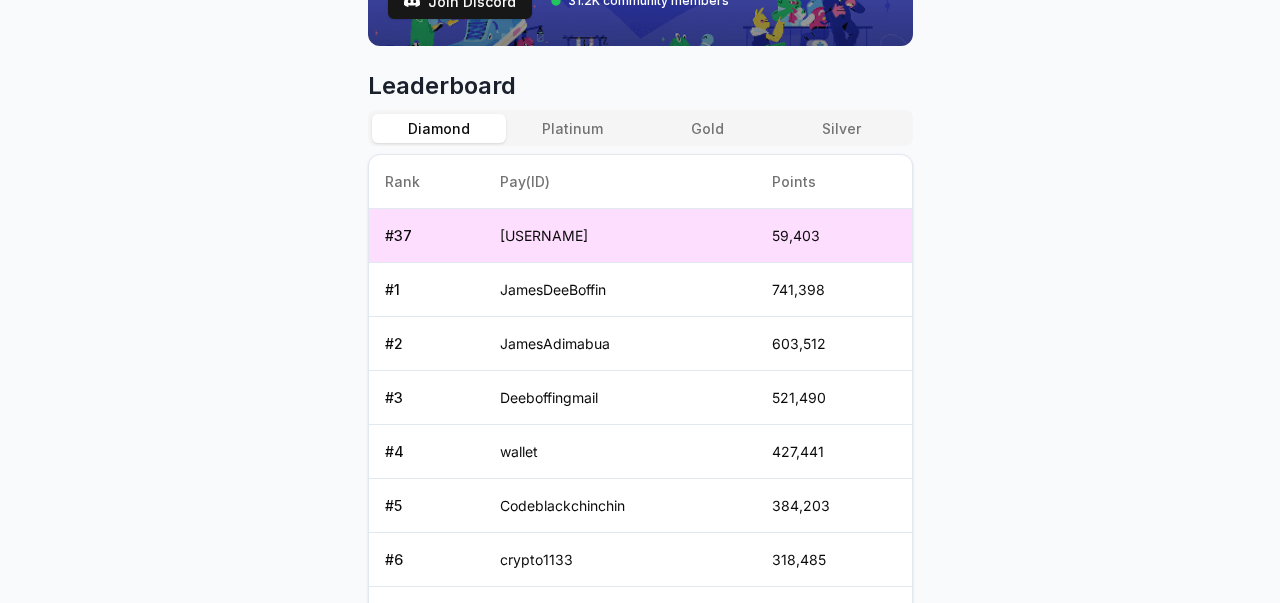 click on "59,403" at bounding box center [834, 236] 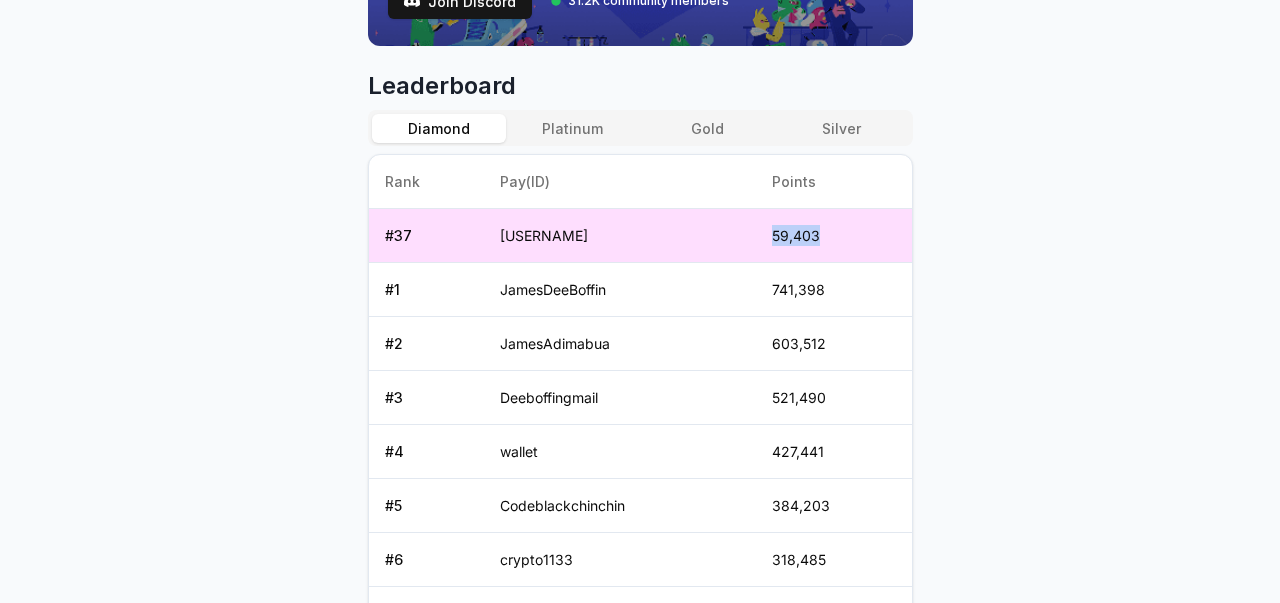 click on "59,403" at bounding box center (834, 236) 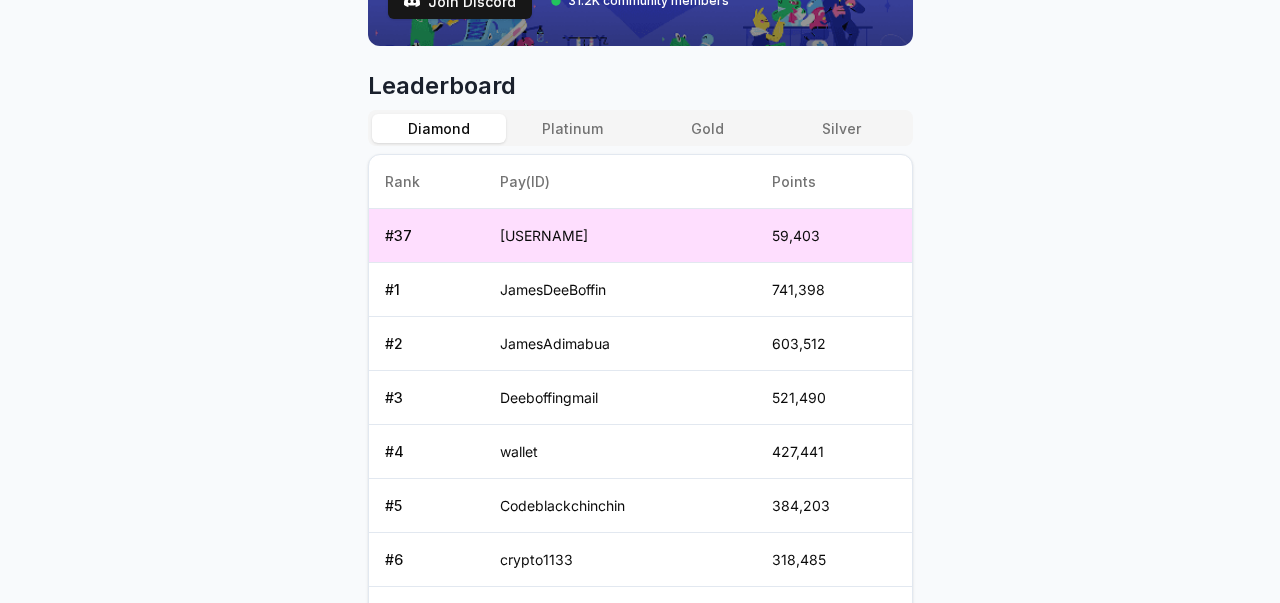 click on "Answer our quick survey for a chance to earn 10 USDT 📝 Alpha   113,485  Points Reveel Points  🚀 Earn Reveel Points by transacting and interacting with Reveel products. Earn Points Points Balance  113,485 Convert to $REVA Diamond 500 members Platinum 5,000 members Gold 10,000 members Silver 96,967 members Refer friends and earn Points rewards https://reveel.id/refer/[USERNAME] Invite friends Join the discussion on Discord Join Discord     31.2K community members Leaderboard Diamond Platinum Gold Silver Rank Pay(ID) Points # 37 [USERNAME] 59,403 # 1 [USERNAME] 741,398 # 2 [USERNAME] 603,512 # 3 [USERNAME] 521,490 # 4 [USERNAME] 427,441 # 5 [USERNAME] 384,203 # 6 [USERNAME] 318,485 # 7 [USERNAME] 311,640 # 8 [USERNAME] 310,785 # 9 [USERNAME] 257,595 # 10 [USERNAME] 248,546 Previous 1 2 3 4 5 More pages 50 Next" at bounding box center [640, 301] 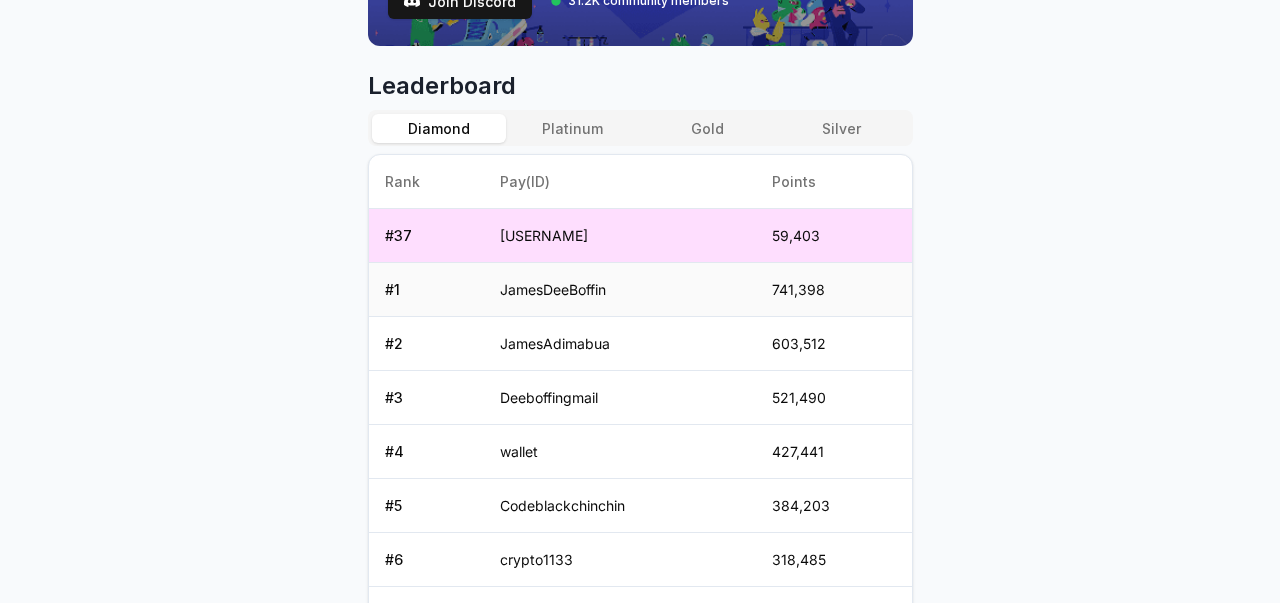scroll, scrollTop: 1115, scrollLeft: 0, axis: vertical 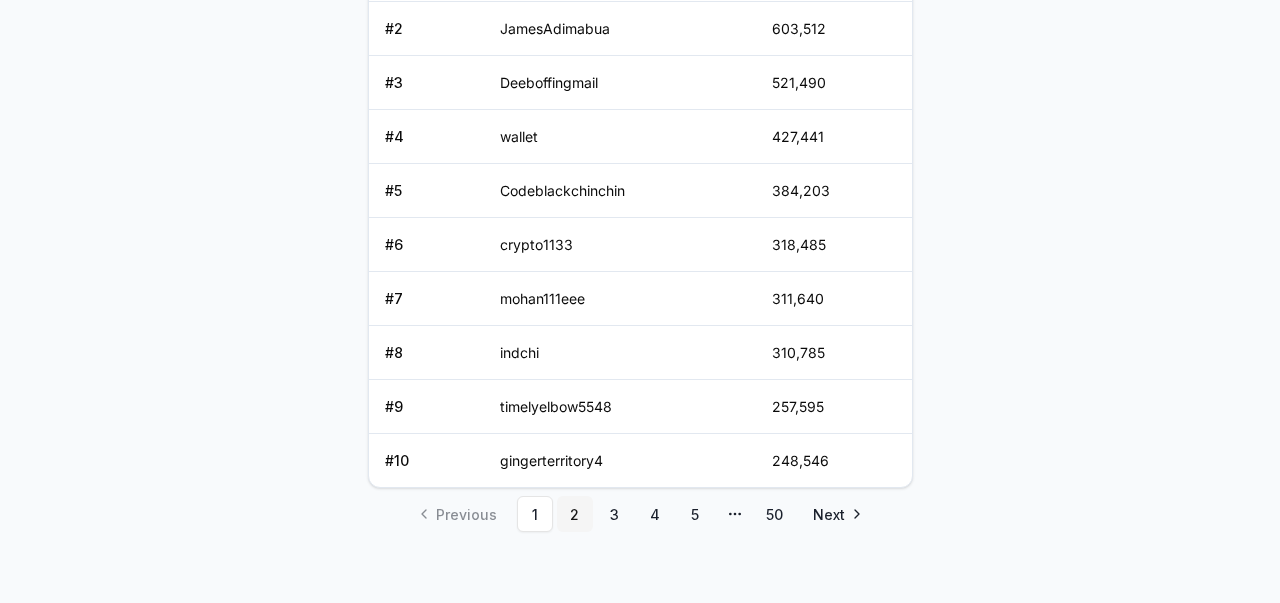 click on "2" at bounding box center (575, 514) 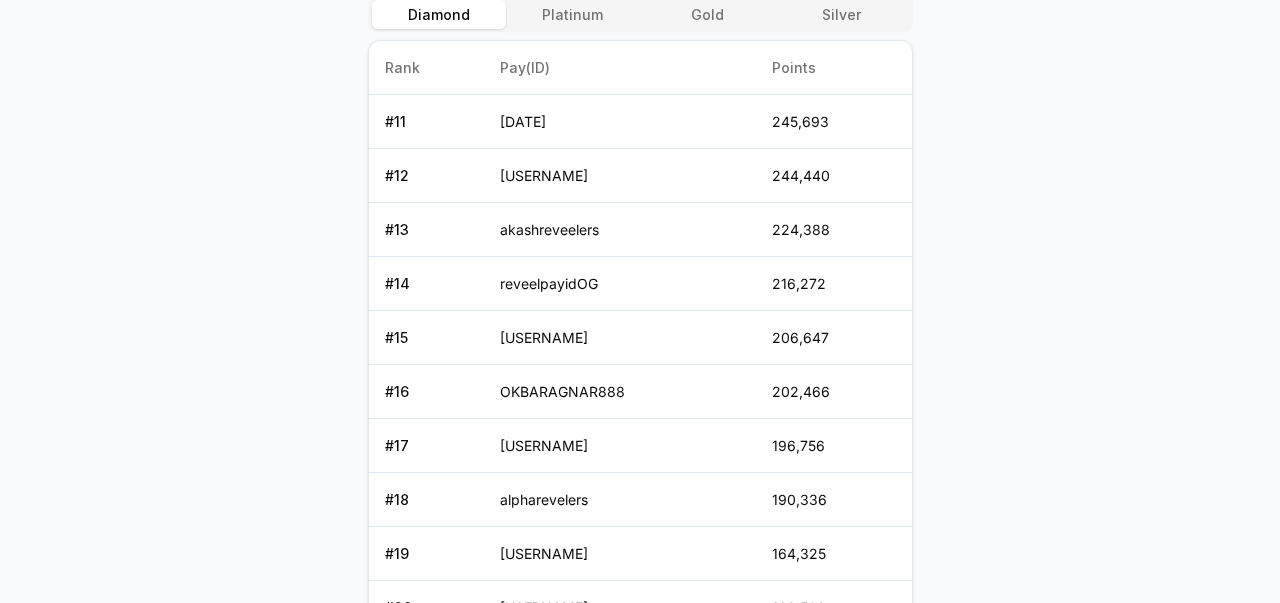 scroll, scrollTop: 1062, scrollLeft: 0, axis: vertical 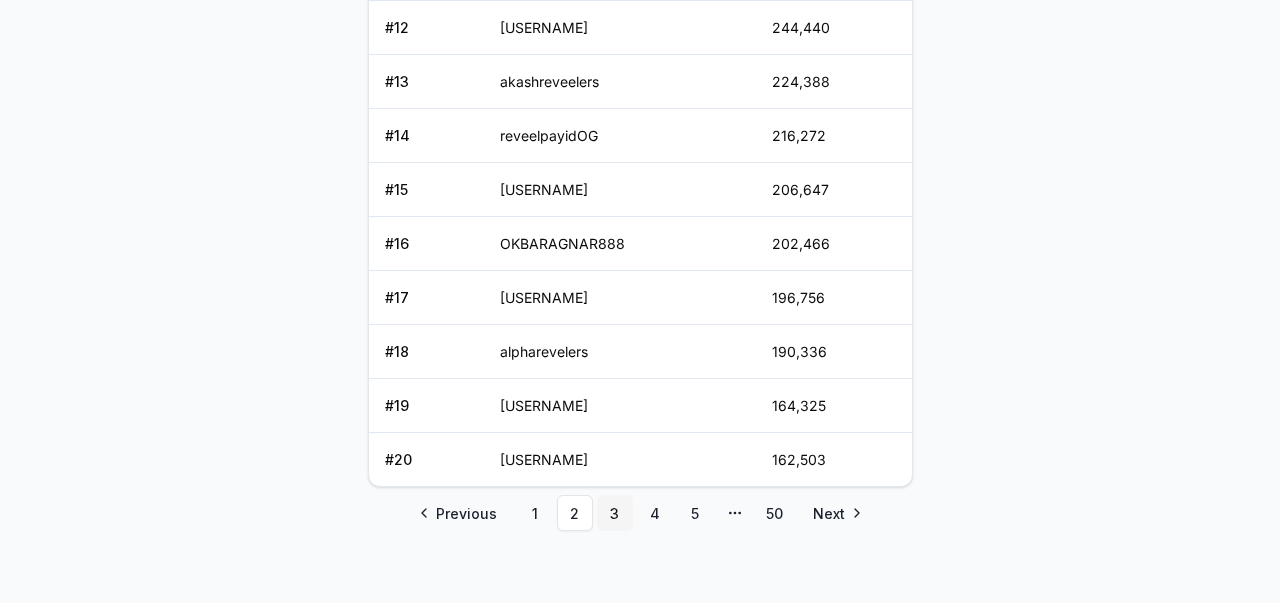 click on "3" at bounding box center [615, 513] 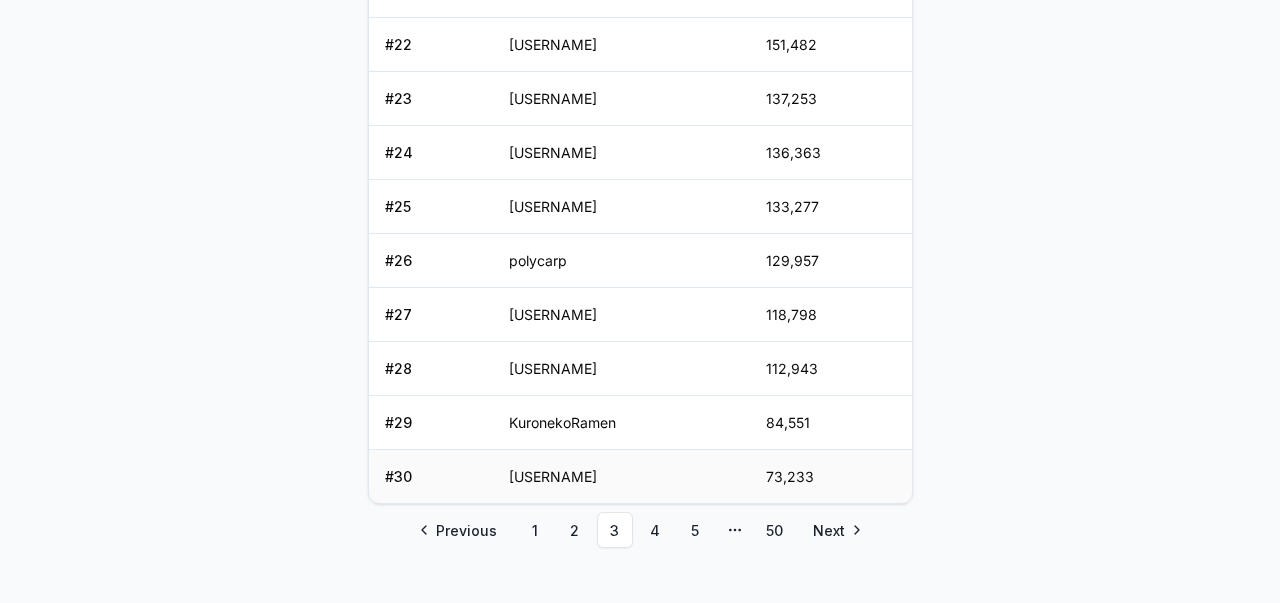 scroll, scrollTop: 1062, scrollLeft: 0, axis: vertical 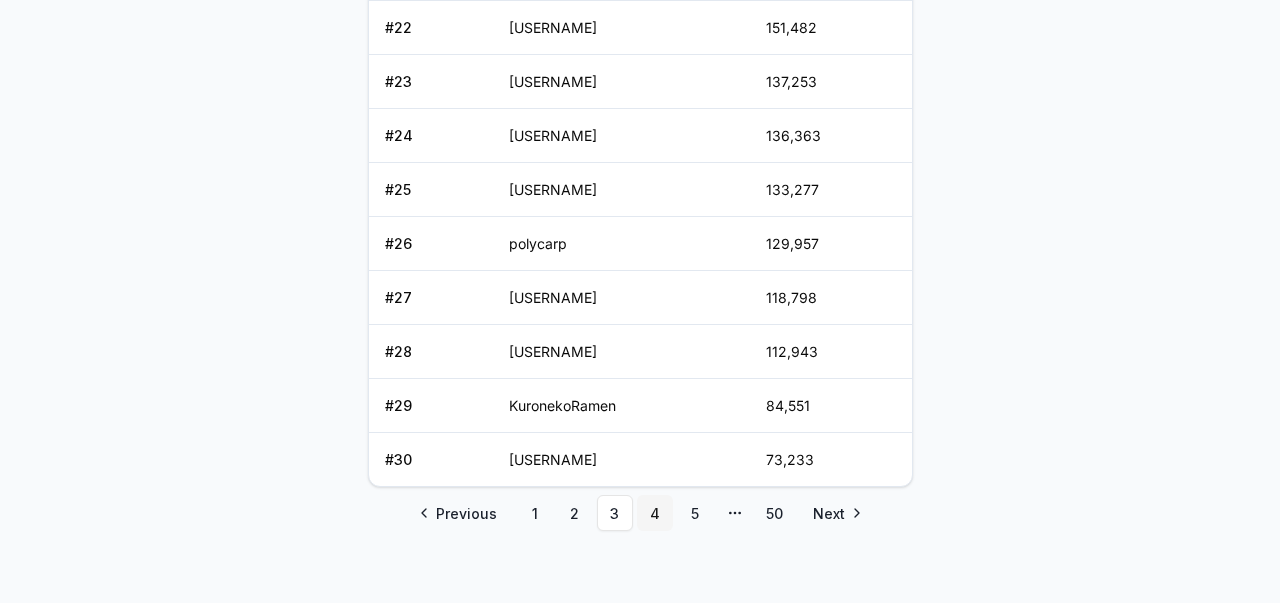 click on "4" at bounding box center (655, 513) 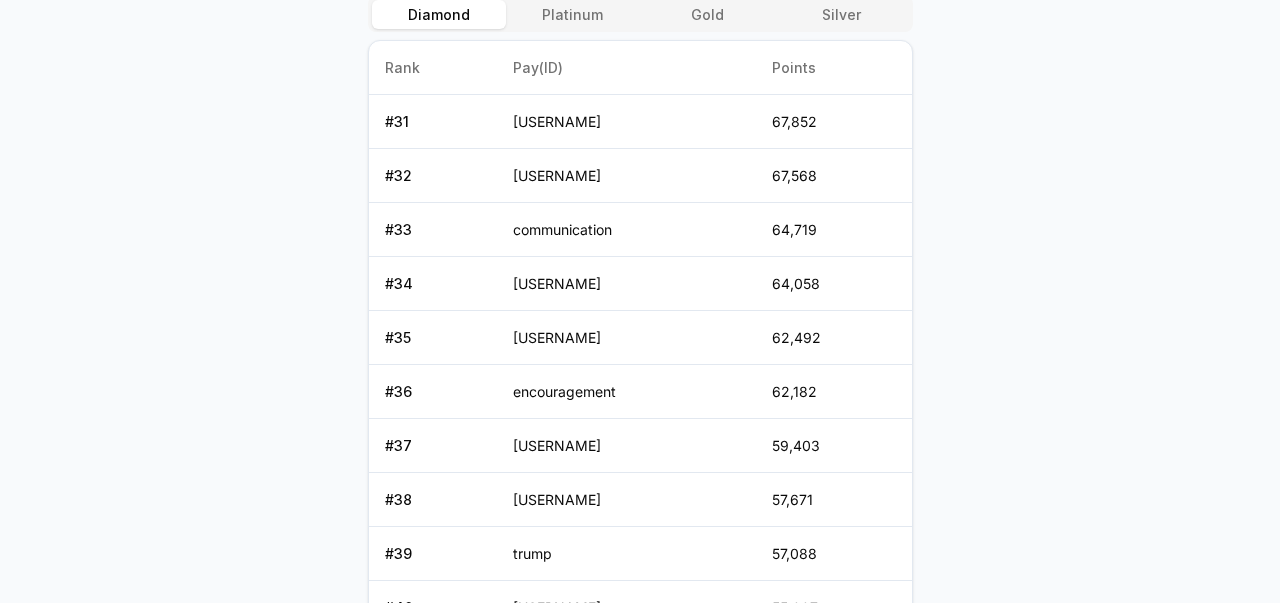 scroll, scrollTop: 1062, scrollLeft: 0, axis: vertical 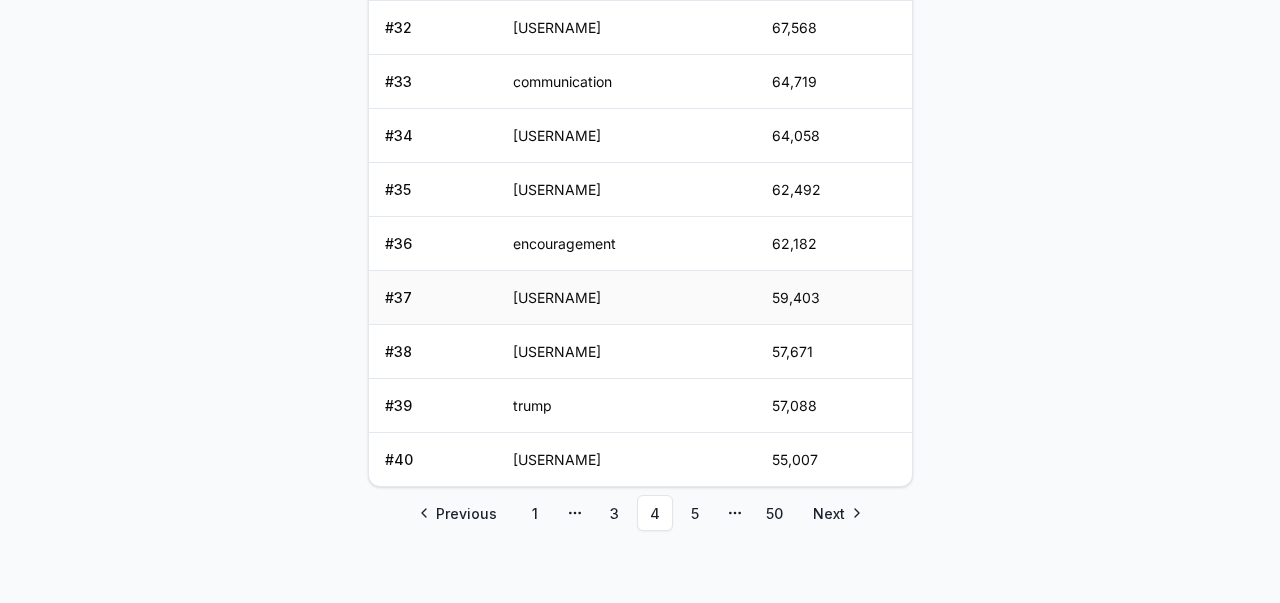 click on "[USERNAME]" at bounding box center (626, 298) 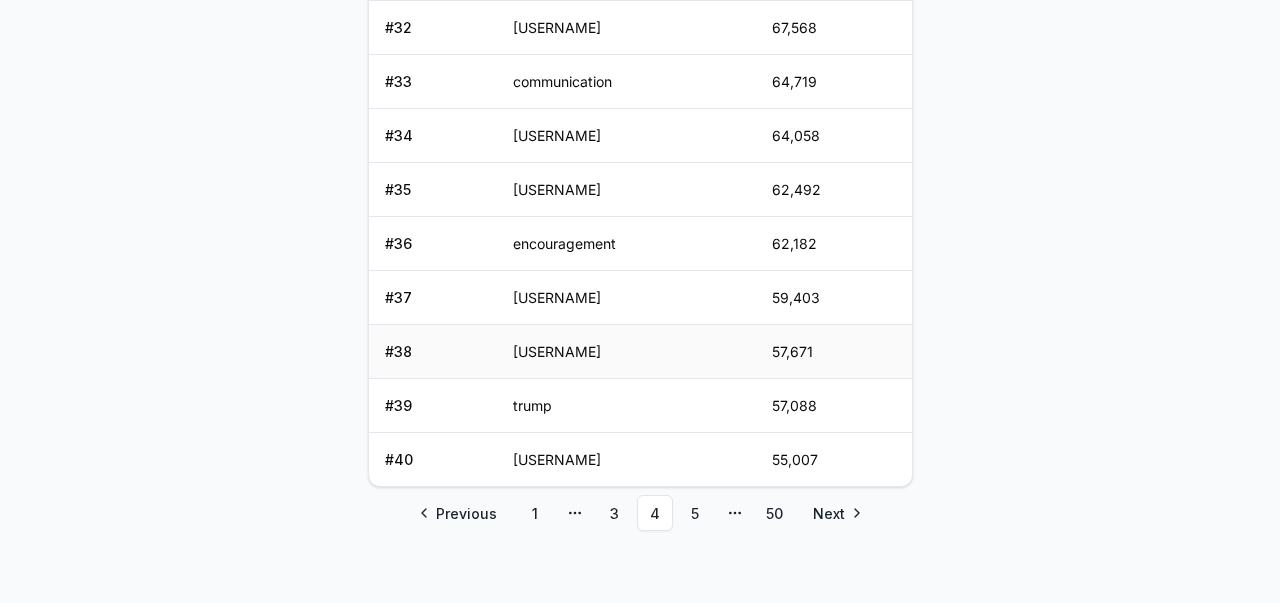 click on "[USERNAME]" at bounding box center [626, 352] 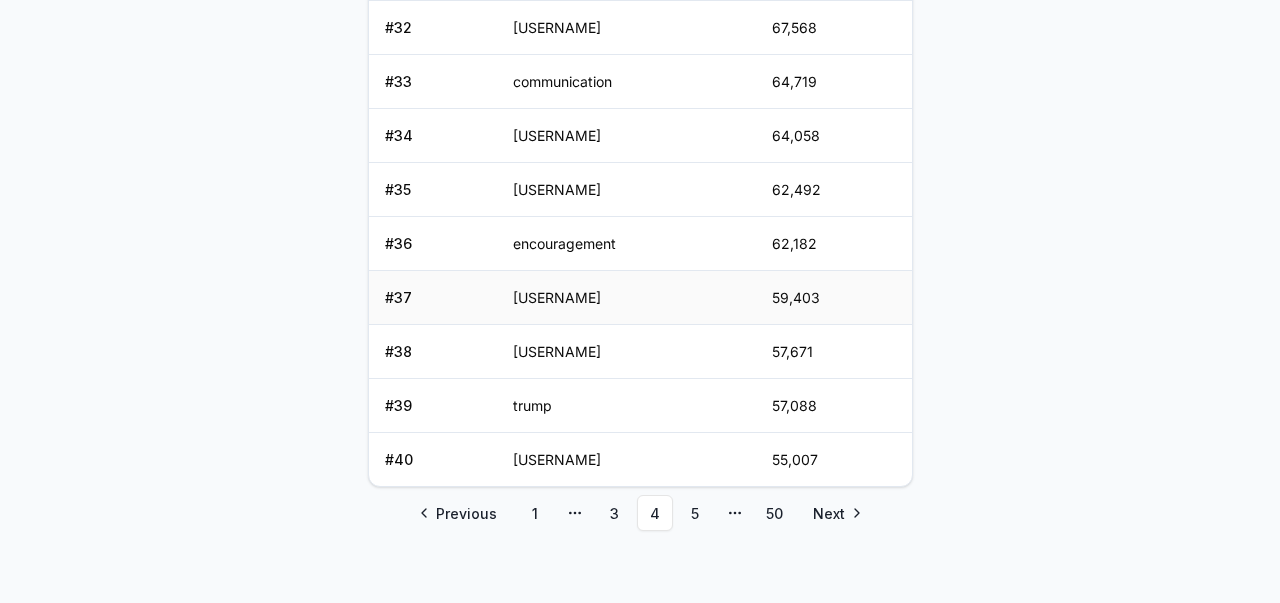 click on "59,403" at bounding box center (833, 298) 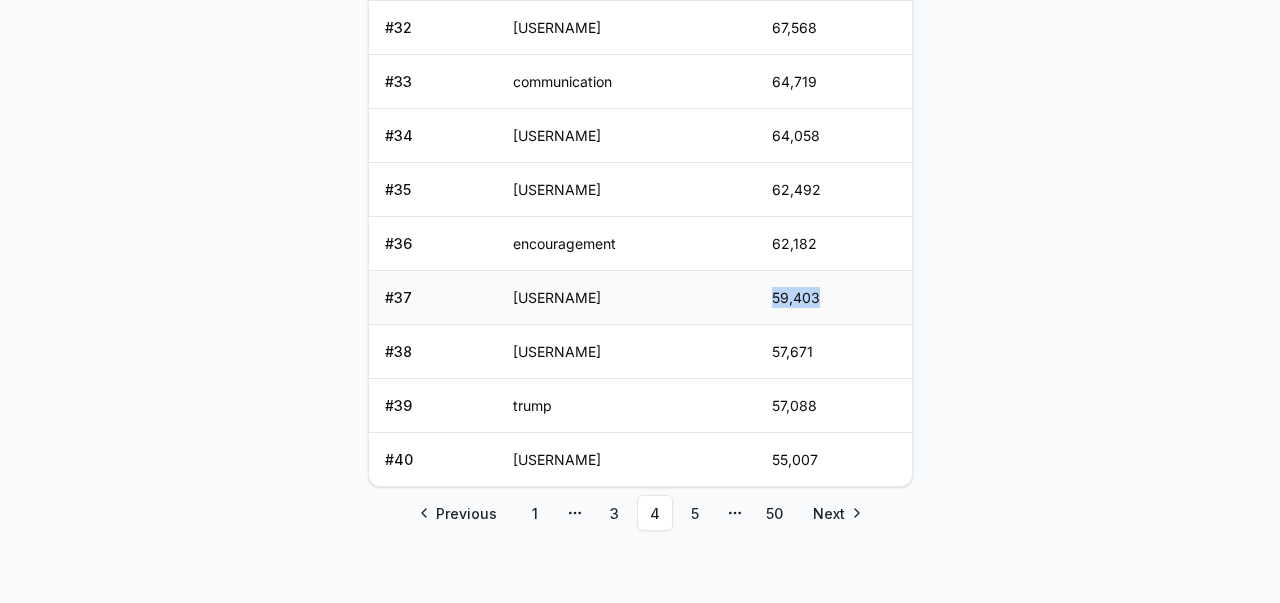 click on "59,403" at bounding box center [833, 298] 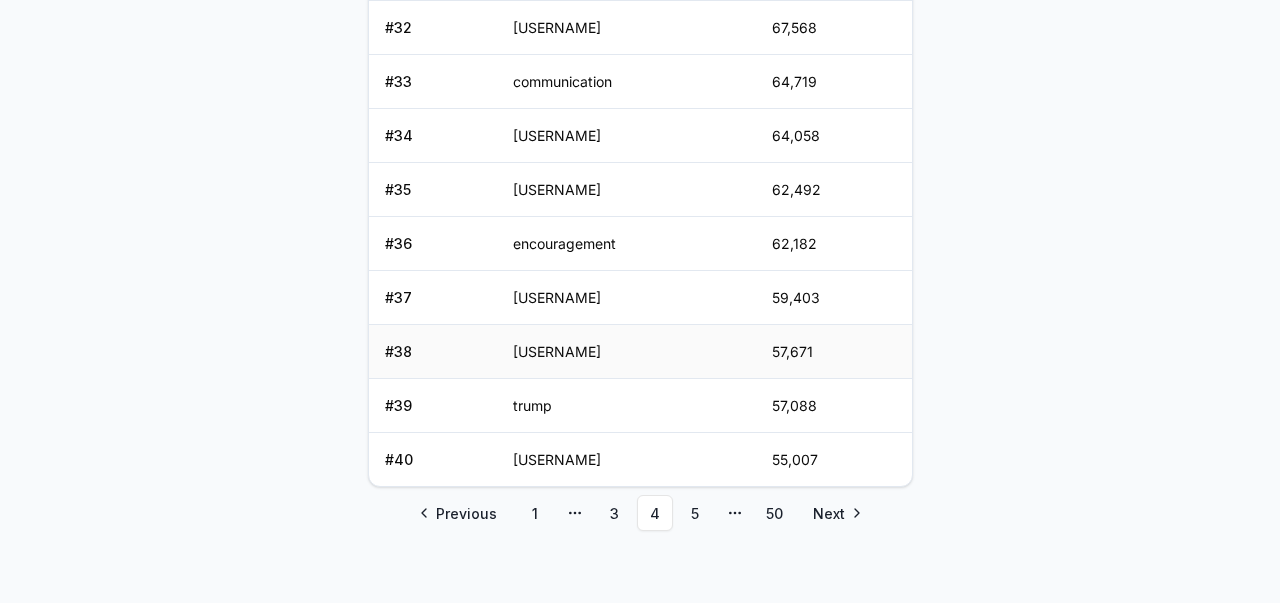 click on "57,671" at bounding box center (833, 352) 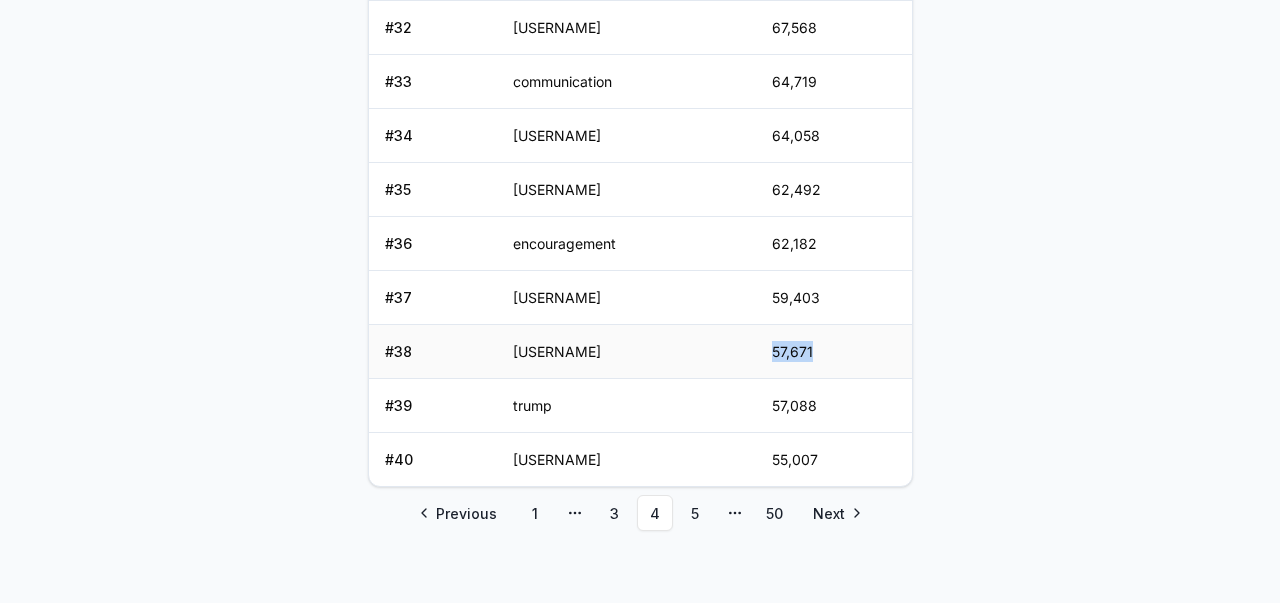 click on "57,671" at bounding box center [833, 352] 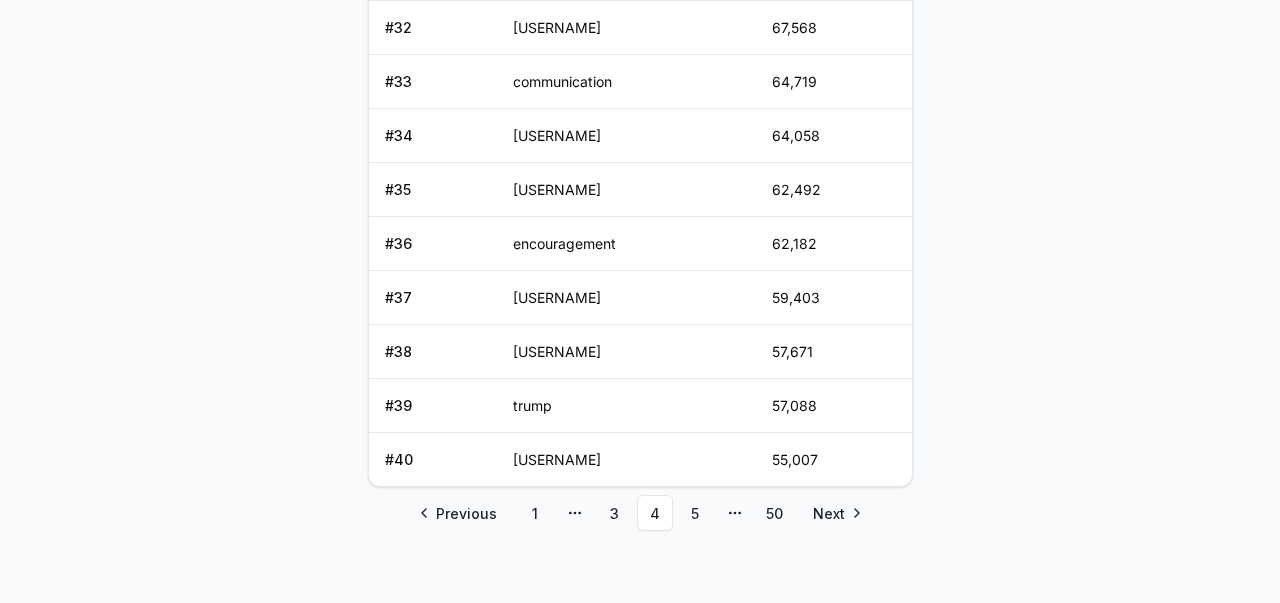 click on "Answer our quick survey for a chance to earn 10 USDT 📝 Alpha   113,485  Points Reveel Points  🚀 Earn Reveel Points by transacting and interacting with Reveel products. Earn Points Points Balance  113,485 Convert to $REVA Diamond 500 members Platinum 5,000 members Gold 10,000 members Silver 96,967 members Refer friends and earn Points rewards https://reveel.id/refer/[USERNAME] Invite friends Join the discussion on Discord Join Discord     31.2K community members Leaderboard Diamond Platinum Gold Silver Rank Pay(ID) Points # 31 [USERNAME] 67,852 # 32 [USERNAME] 67,568 # 33 [USERNAME] 64,719 # 34 [USERNAME] 64,058 # 35 [USERNAME] 62,492 # 36 [USERNAME] 62,182 # 37 [USERNAME] 59,403 # 38 [USERNAME] 57,671 # 39 [USERNAME] 57,088 # 40 [USERNAME] 55,007 Previous 1 More pages 3 4 5 More pages 50 Next" at bounding box center (640, 301) 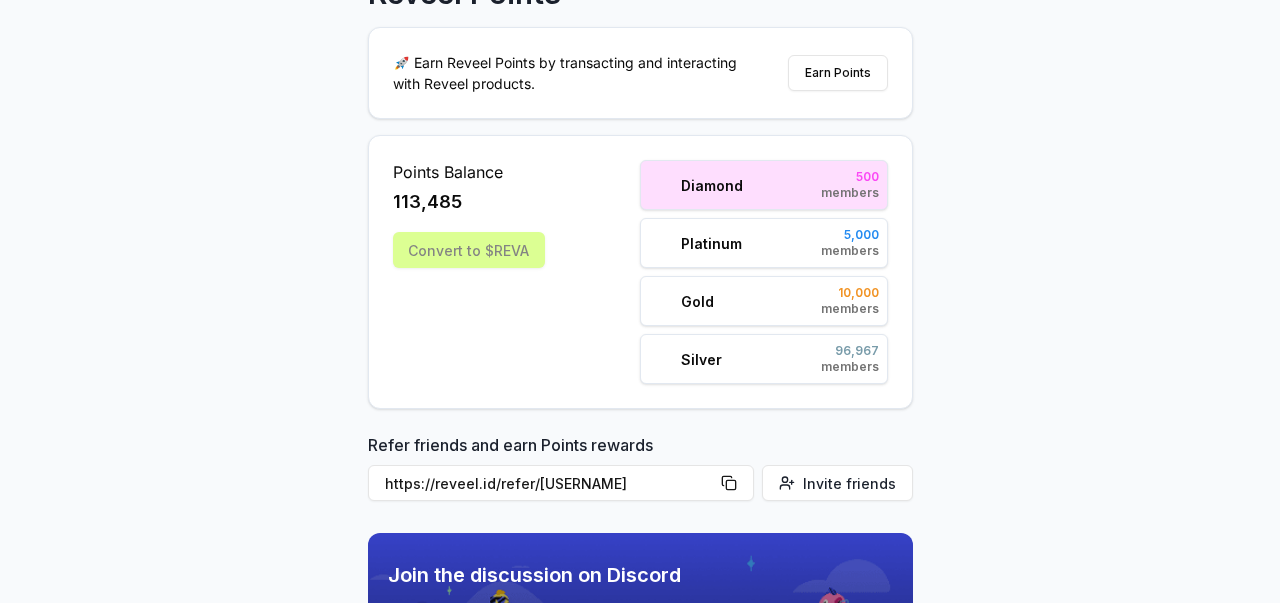 scroll, scrollTop: 62, scrollLeft: 0, axis: vertical 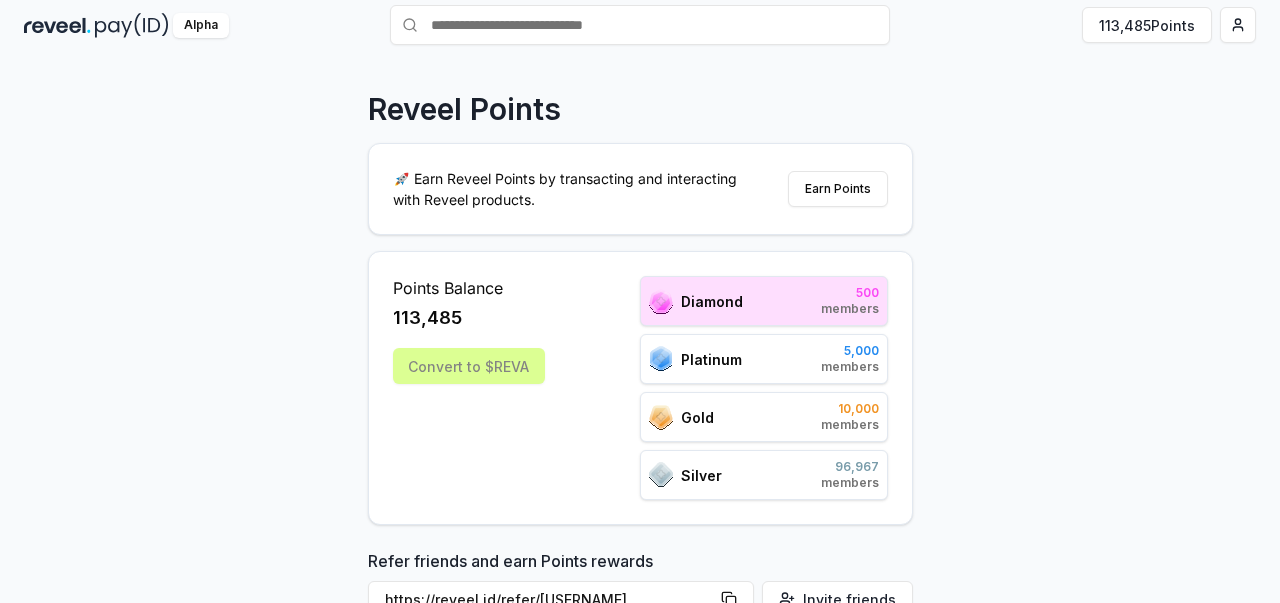 click on "Convert to $REVA" at bounding box center (469, 366) 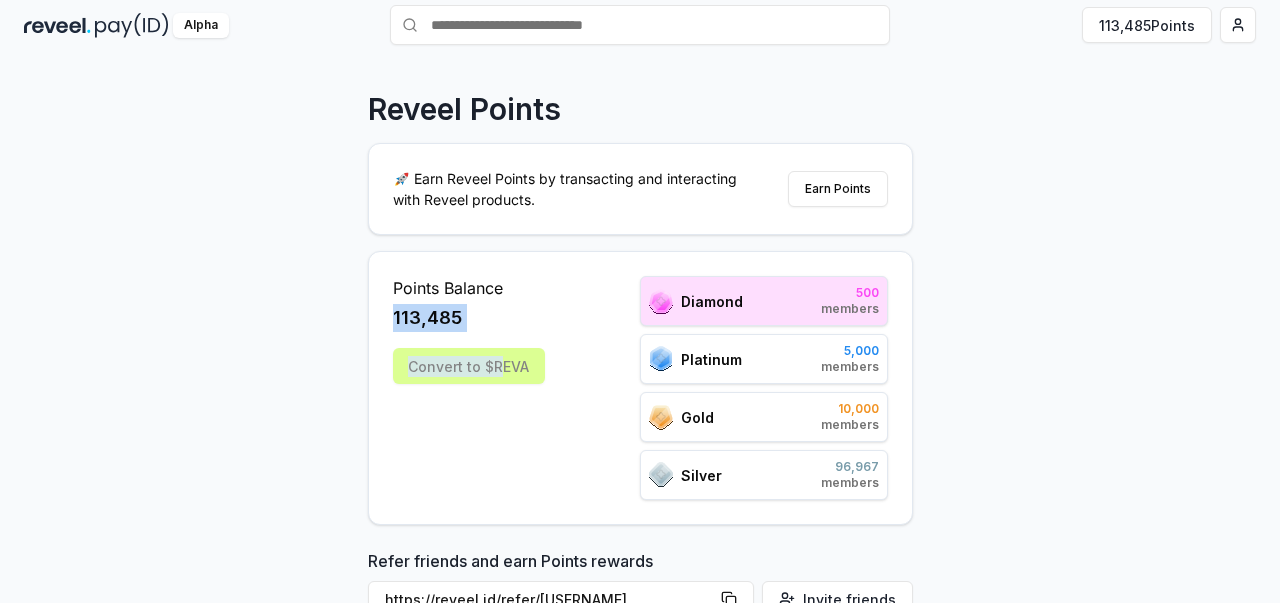 drag, startPoint x: 392, startPoint y: 327, endPoint x: 504, endPoint y: 341, distance: 112.871605 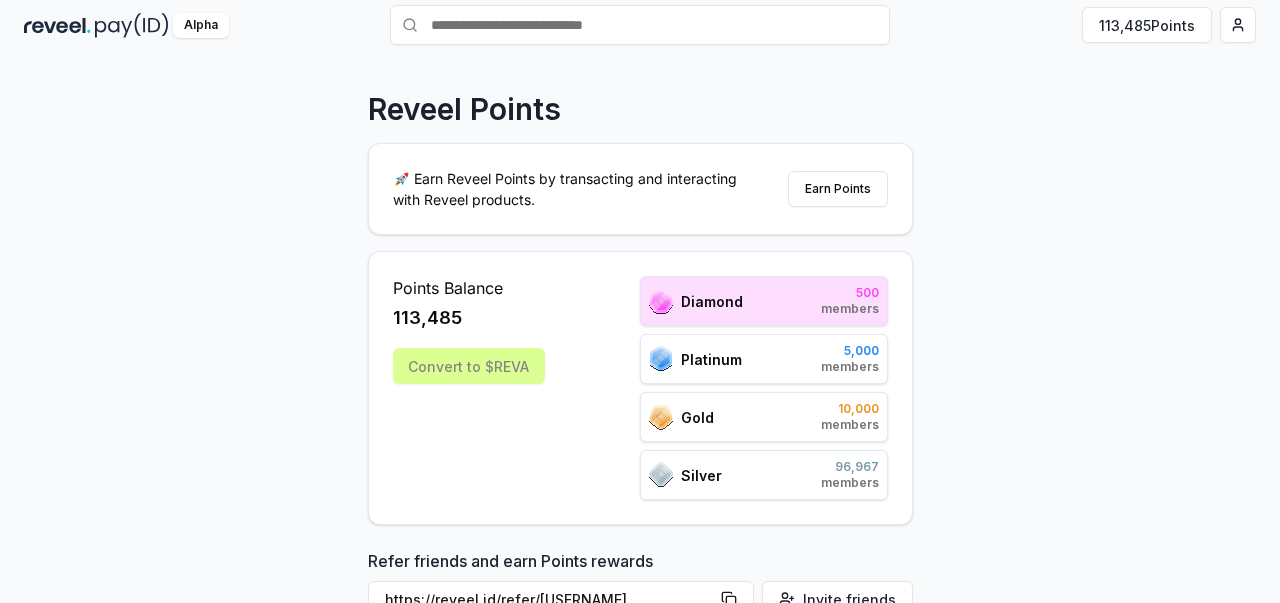 scroll, scrollTop: 0, scrollLeft: 0, axis: both 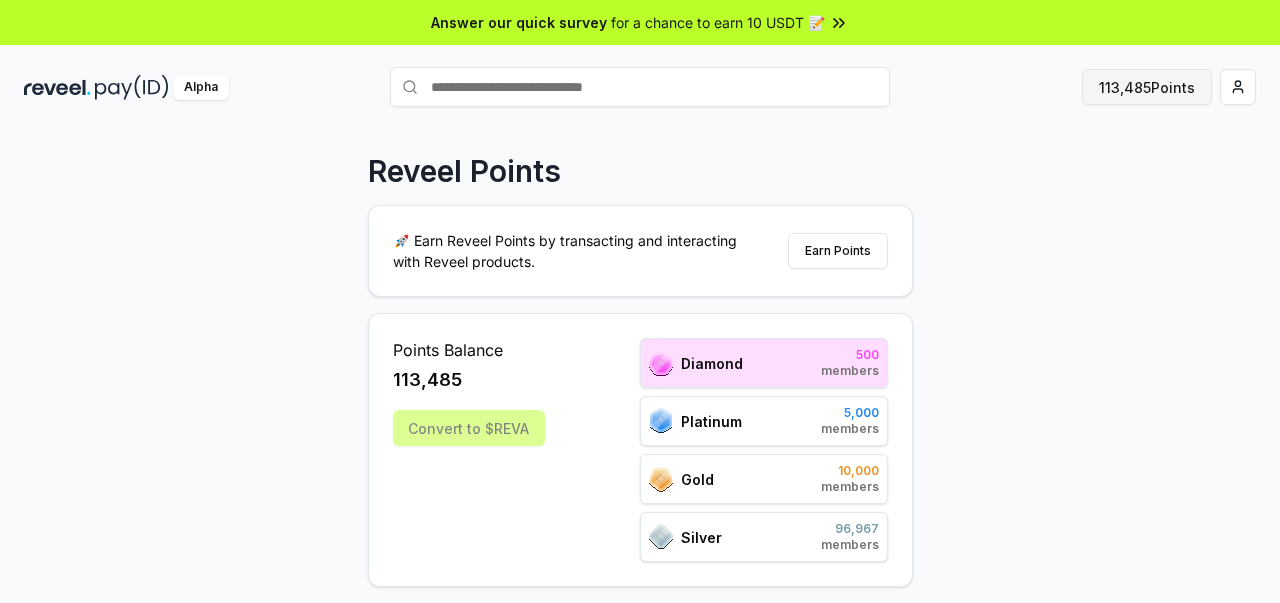 click on "113,485  Points" at bounding box center [1147, 87] 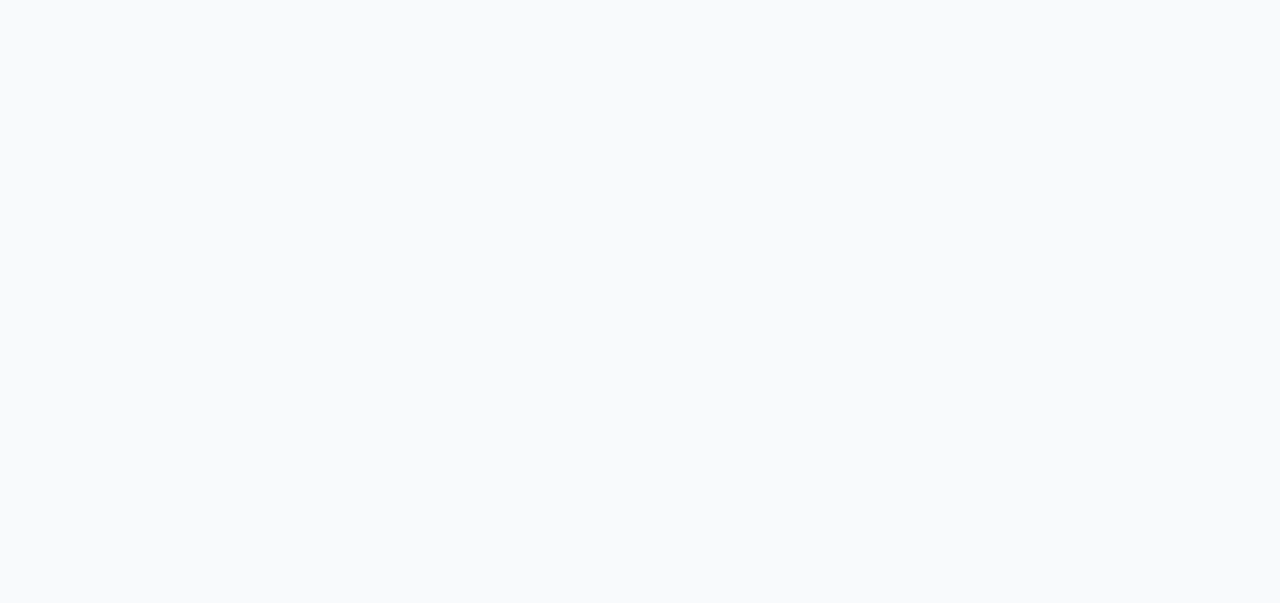 scroll, scrollTop: 0, scrollLeft: 0, axis: both 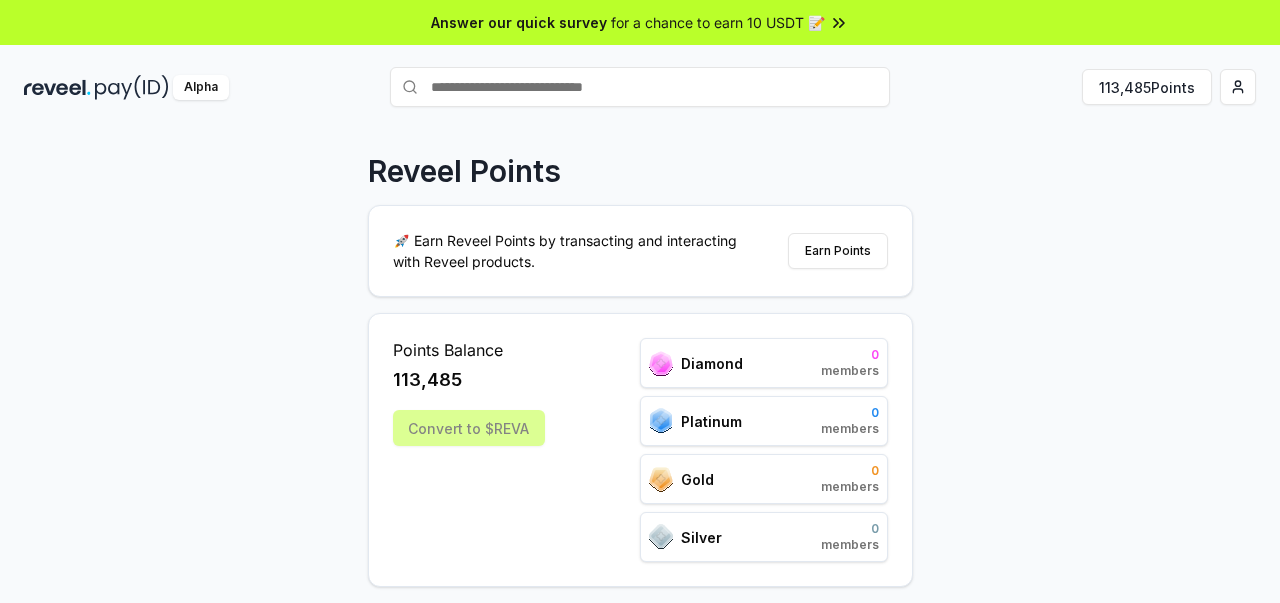 click on "113,485" at bounding box center [427, 380] 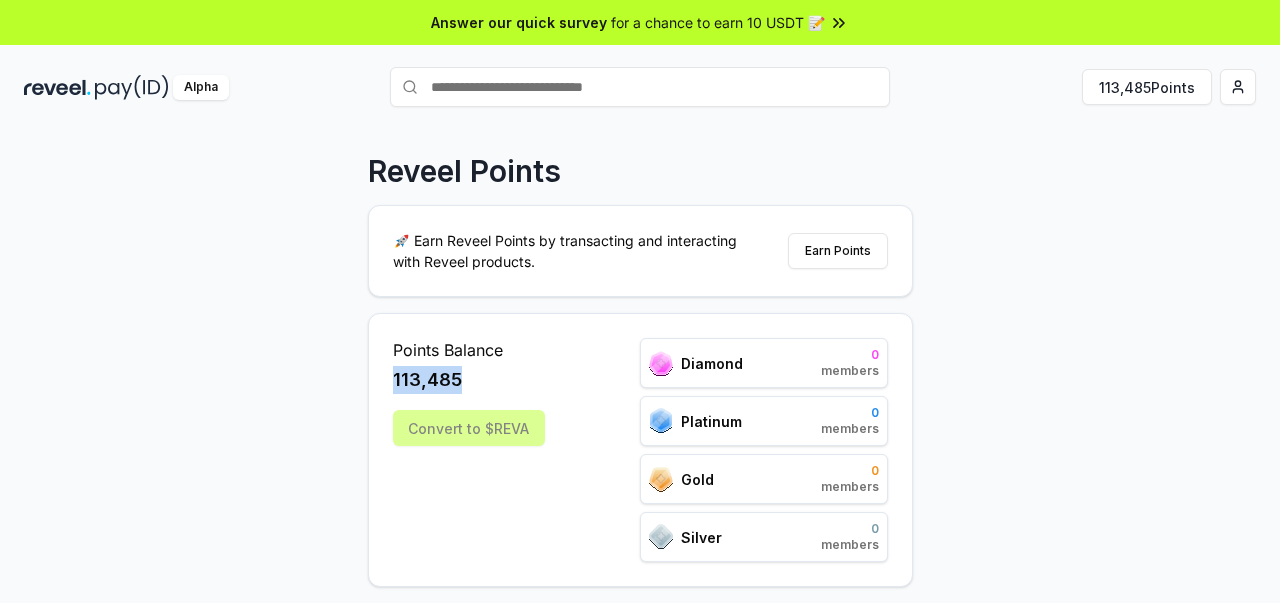 click on "113,485" at bounding box center (427, 380) 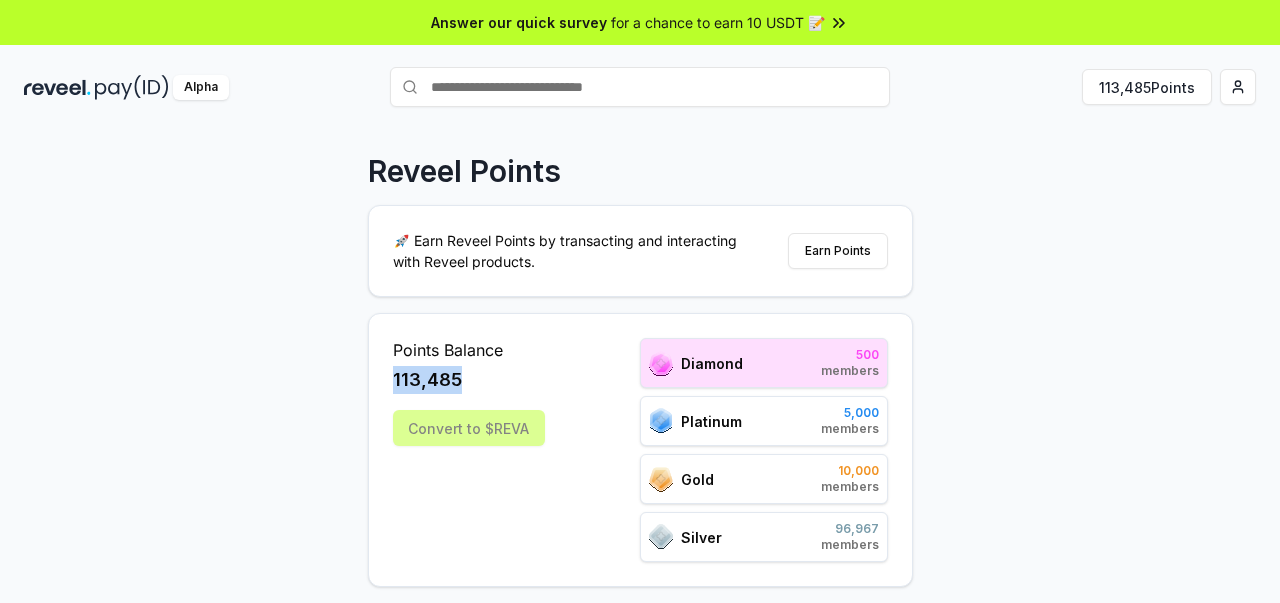 click on "113,485" at bounding box center [469, 380] 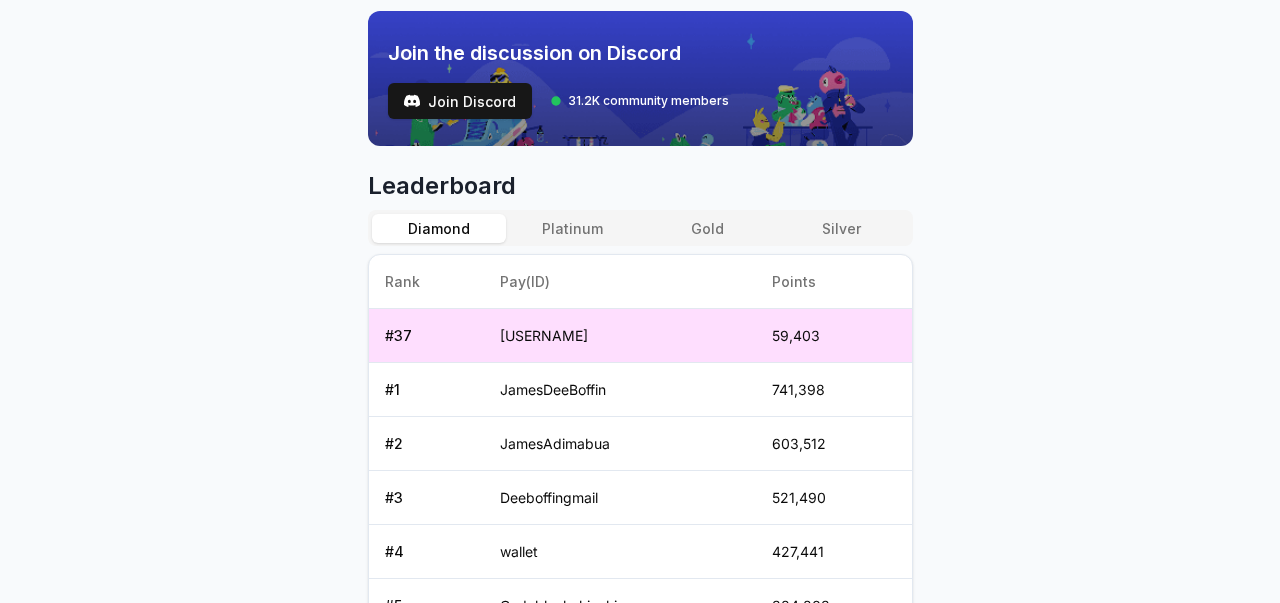 scroll, scrollTop: 1115, scrollLeft: 0, axis: vertical 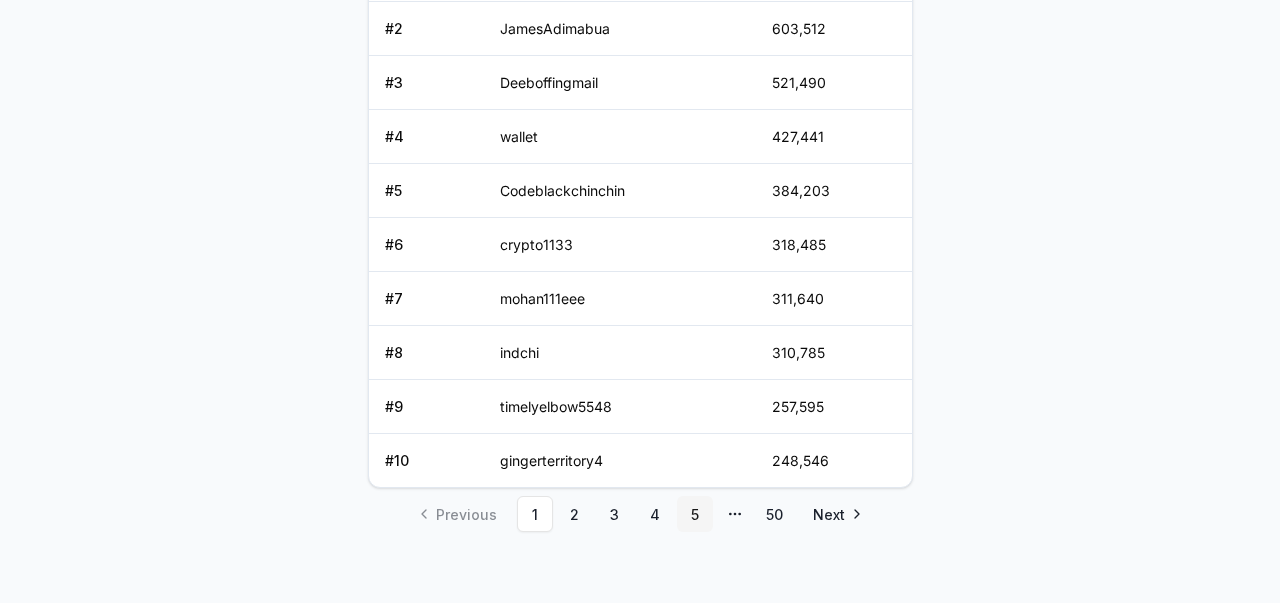 click on "5" at bounding box center (695, 514) 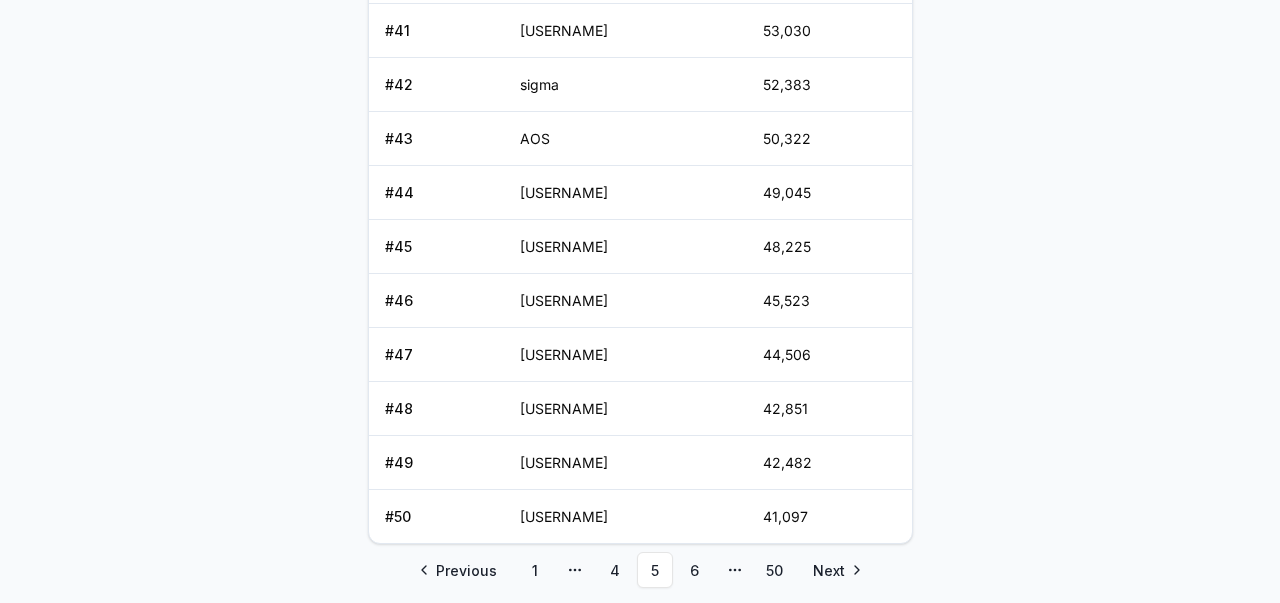 scroll, scrollTop: 1062, scrollLeft: 0, axis: vertical 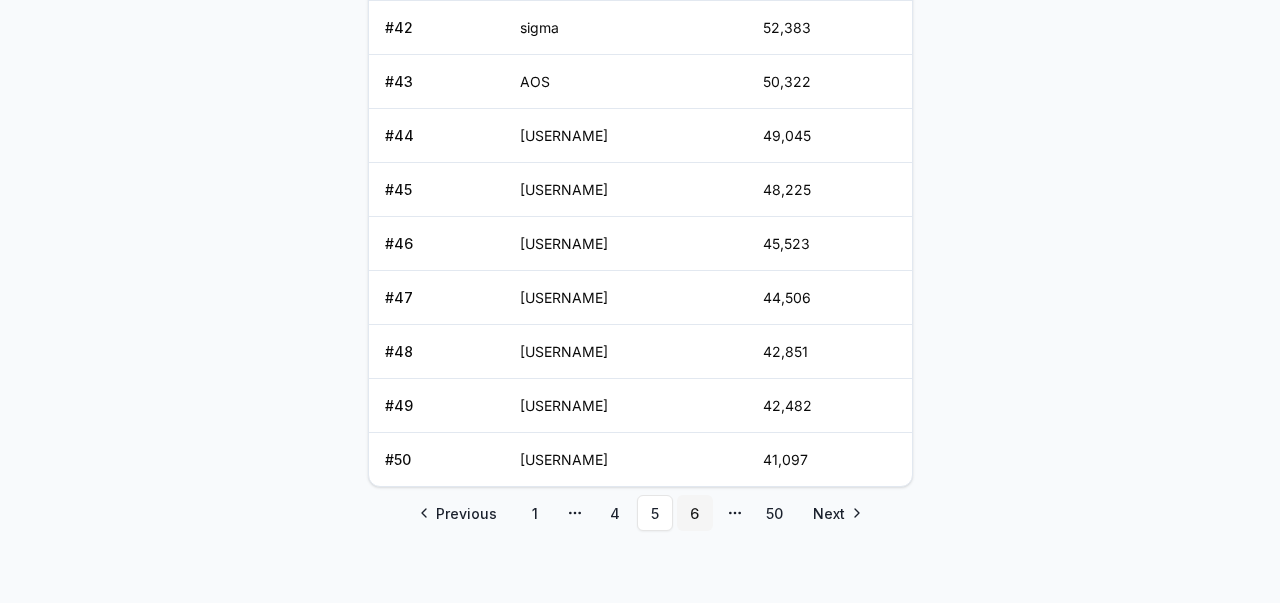 click on "6" at bounding box center (695, 513) 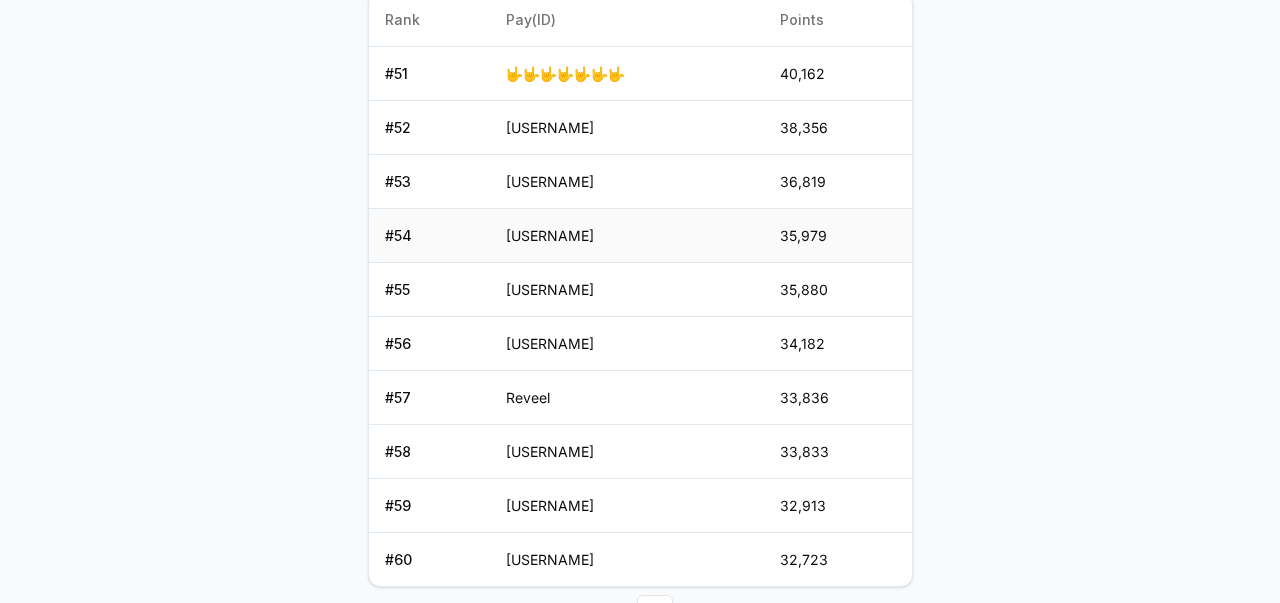 scroll, scrollTop: 1062, scrollLeft: 0, axis: vertical 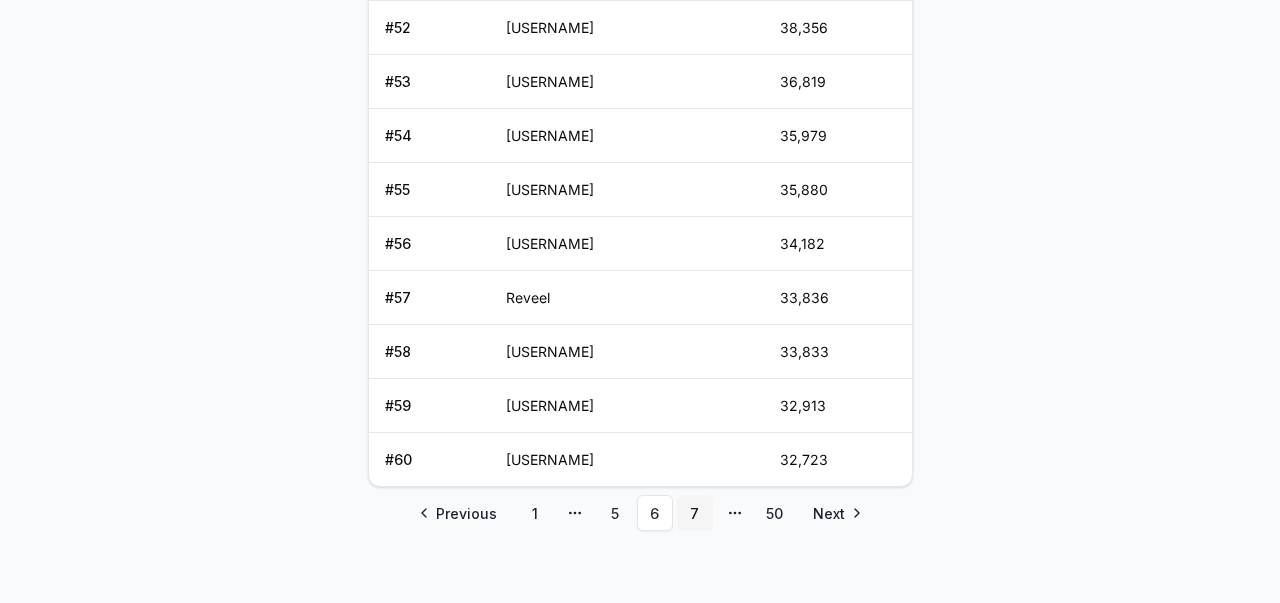 click on "7" at bounding box center [695, 513] 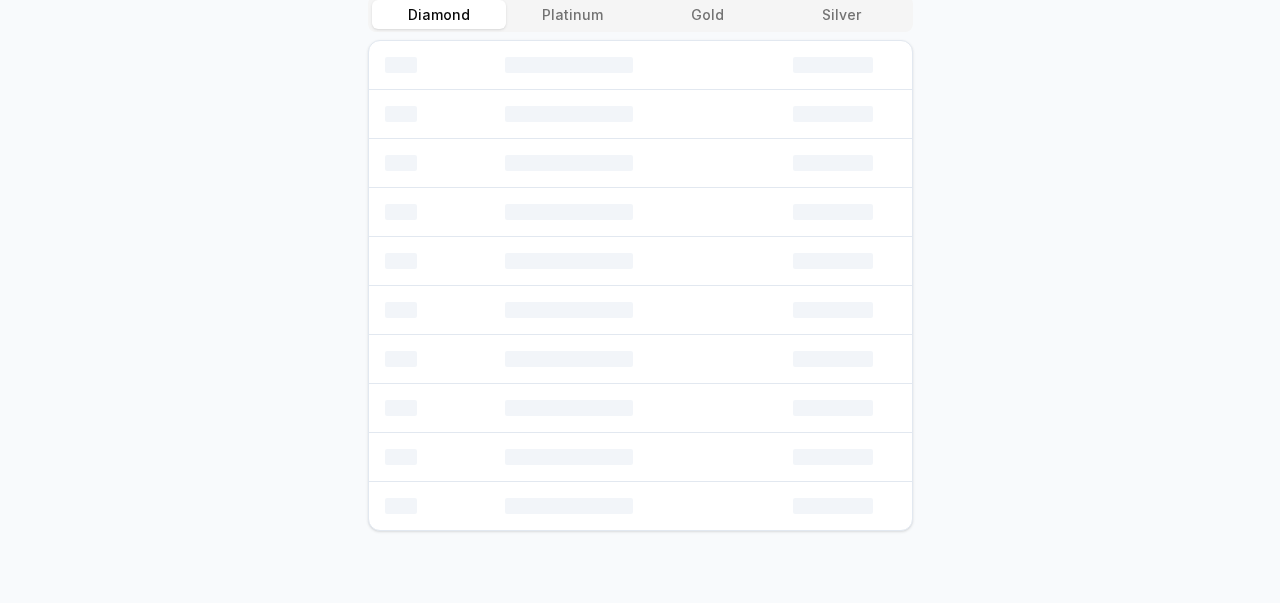 scroll, scrollTop: 814, scrollLeft: 0, axis: vertical 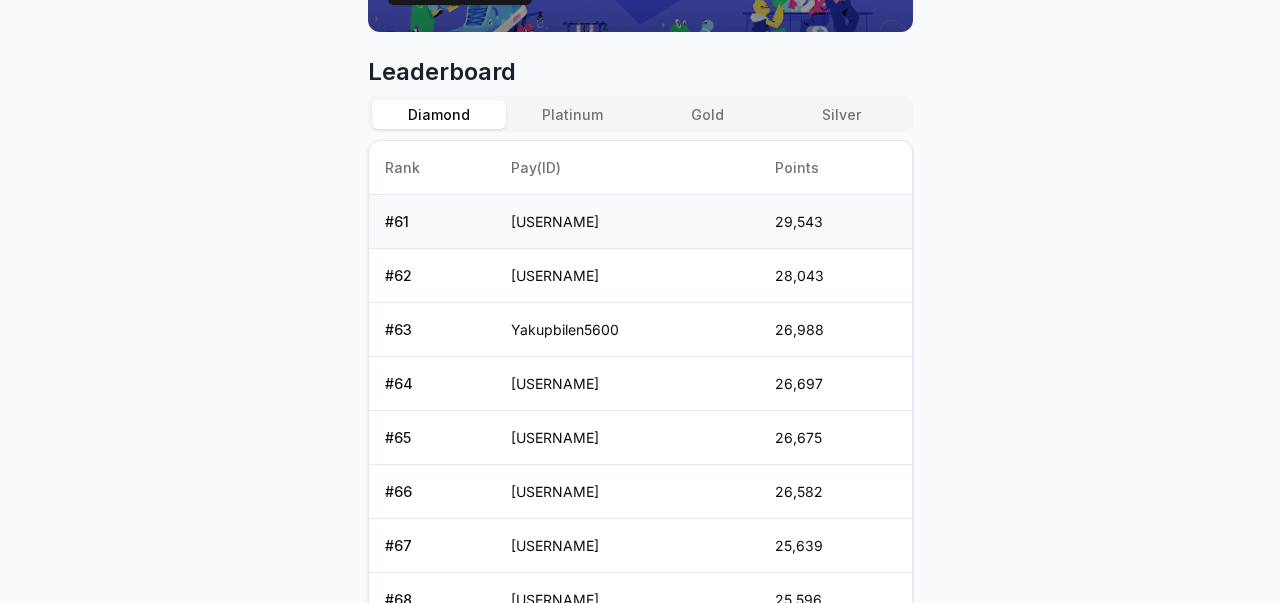 click on "rosababypayid" at bounding box center [627, 222] 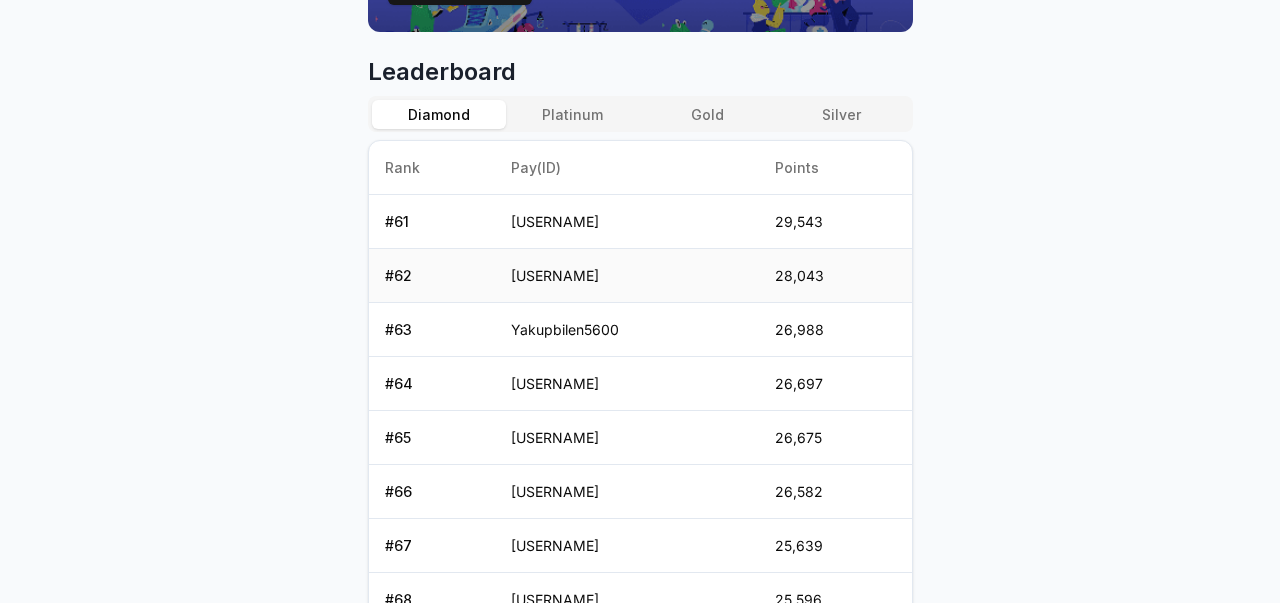click on "rozabasirpayid" at bounding box center (627, 276) 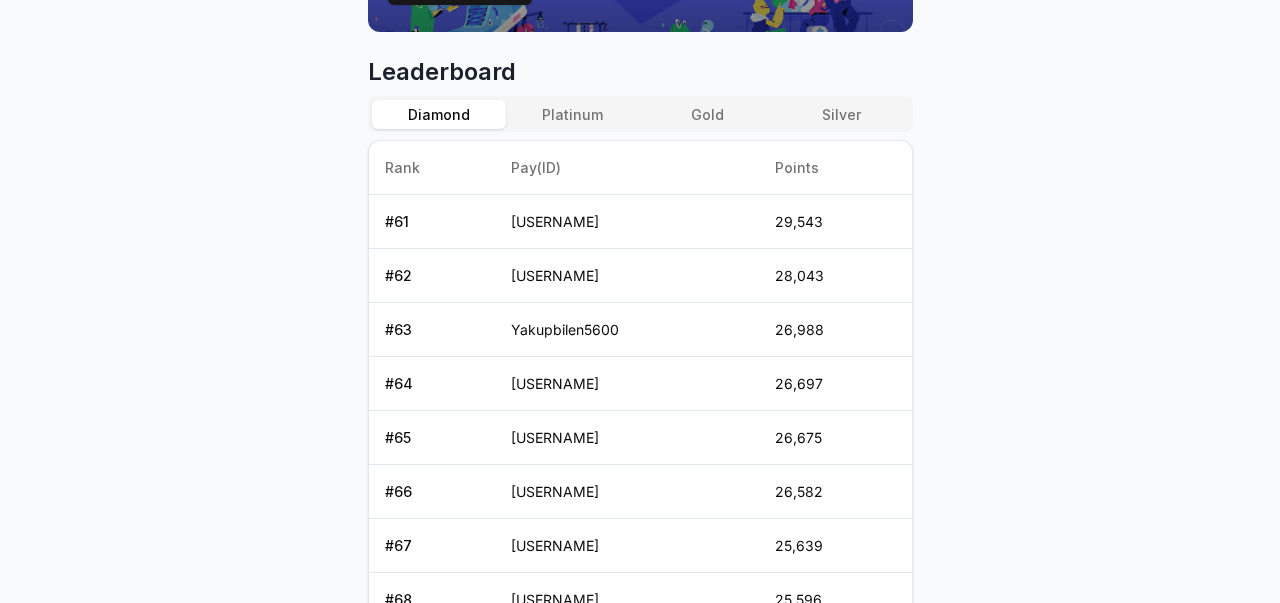 click on "Answer our quick survey for a chance to earn 10 USDT 📝 Alpha   113,485  Points Reveel Points  🚀 Earn Reveel Points by transacting and interacting with Reveel products. Earn Points Points Balance  113,485 Convert to $REVA Diamond 500 members Platinum 5,000 members Gold 10,000 members Silver 96,967 members Refer friends and earn Points rewards https://reveel.id/refer/raeesidrees02 Invite friends Join the discussion on Discord Join Discord     31.2K community members Leaderboard Diamond Platinum Gold Silver Rank Pay(ID) Points # 61 rosababypayid 29,543 # 62 rozabasirpayid 28,043 # 63 Yakupbilen5600 26,988 # 64 justinsun 26,697 # 65 zeroxeth 26,675 # 66 ifunanyam722eman 26,582 # 67 d2abdulssssss 25,639 # 68 vitaminsea🏖️ 25,596 # 69 apexapexapexapex 25,539 # 70 Sofyan2233009 25,377 Previous 1 More pages 6 7 8 More pages 50 Next" at bounding box center (640, 301) 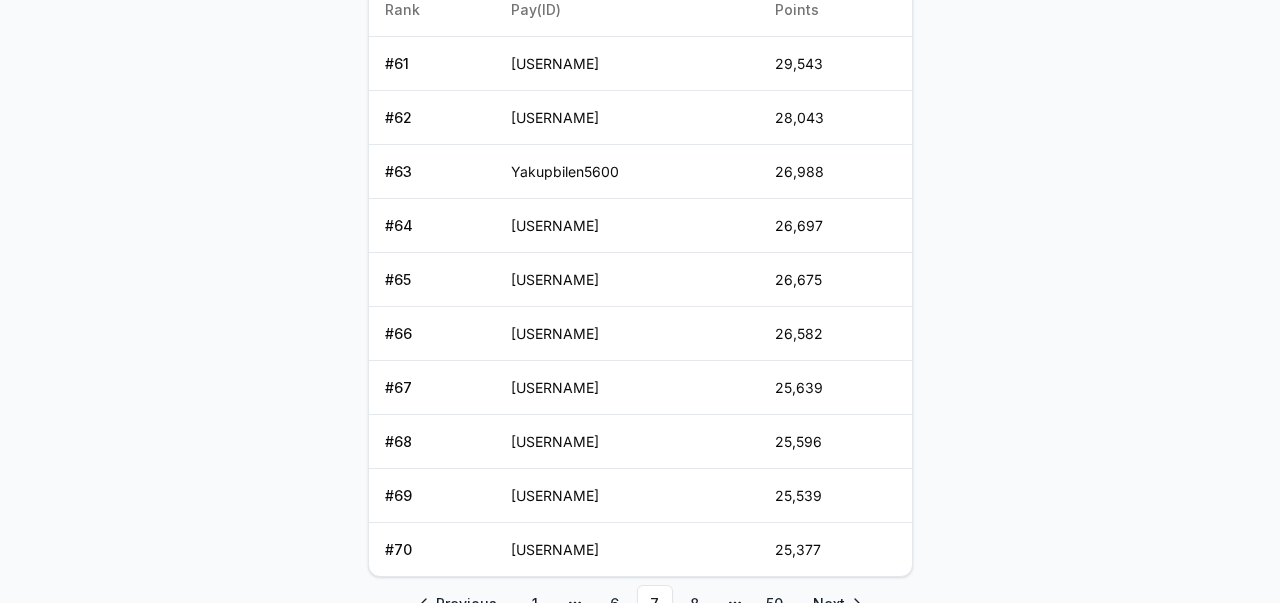 scroll, scrollTop: 1062, scrollLeft: 0, axis: vertical 